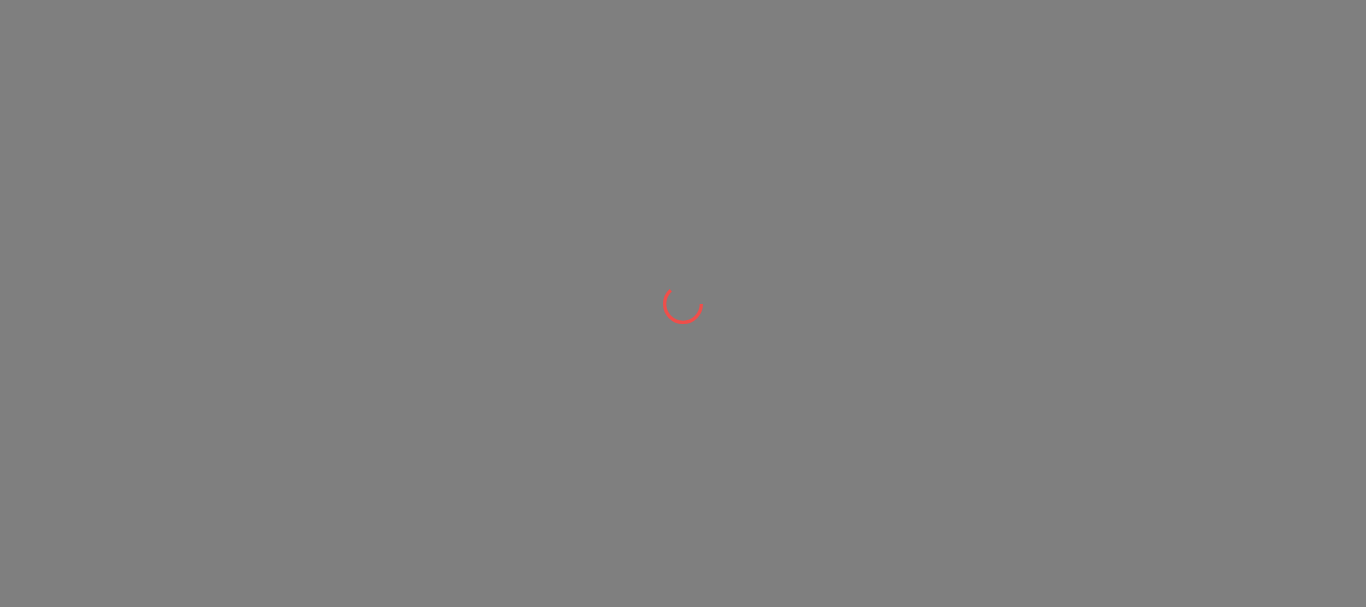 scroll, scrollTop: 0, scrollLeft: 0, axis: both 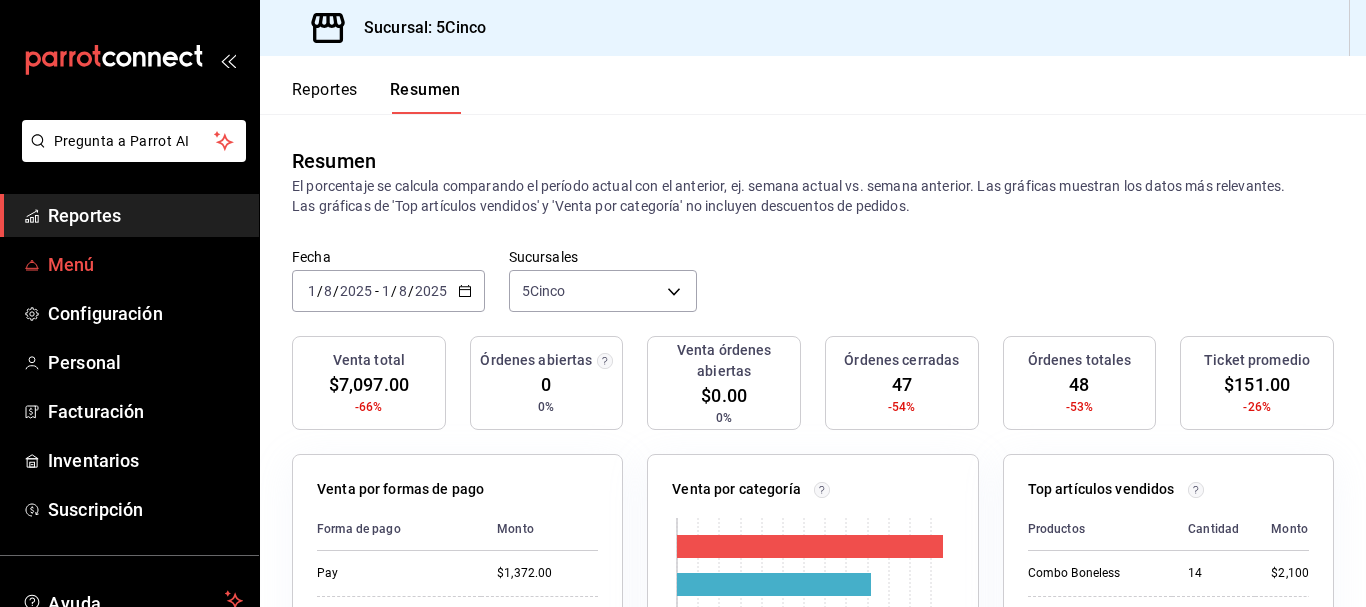 click on "Menú" at bounding box center [145, 264] 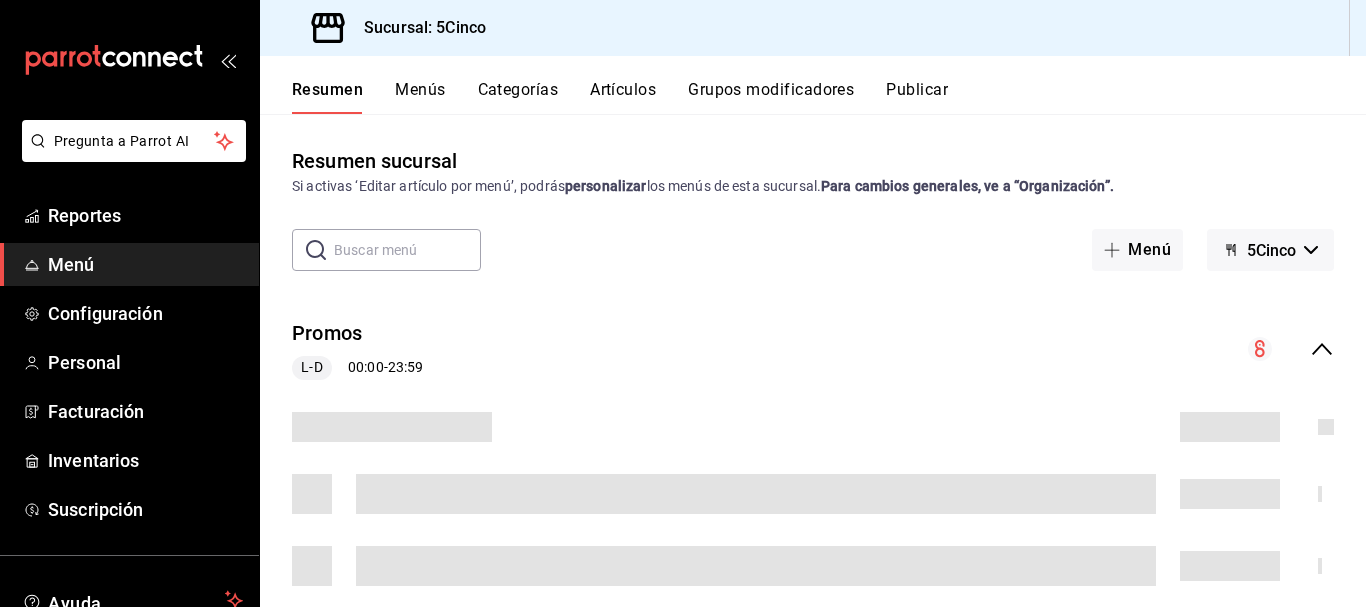 click on "Artículos" at bounding box center [623, 97] 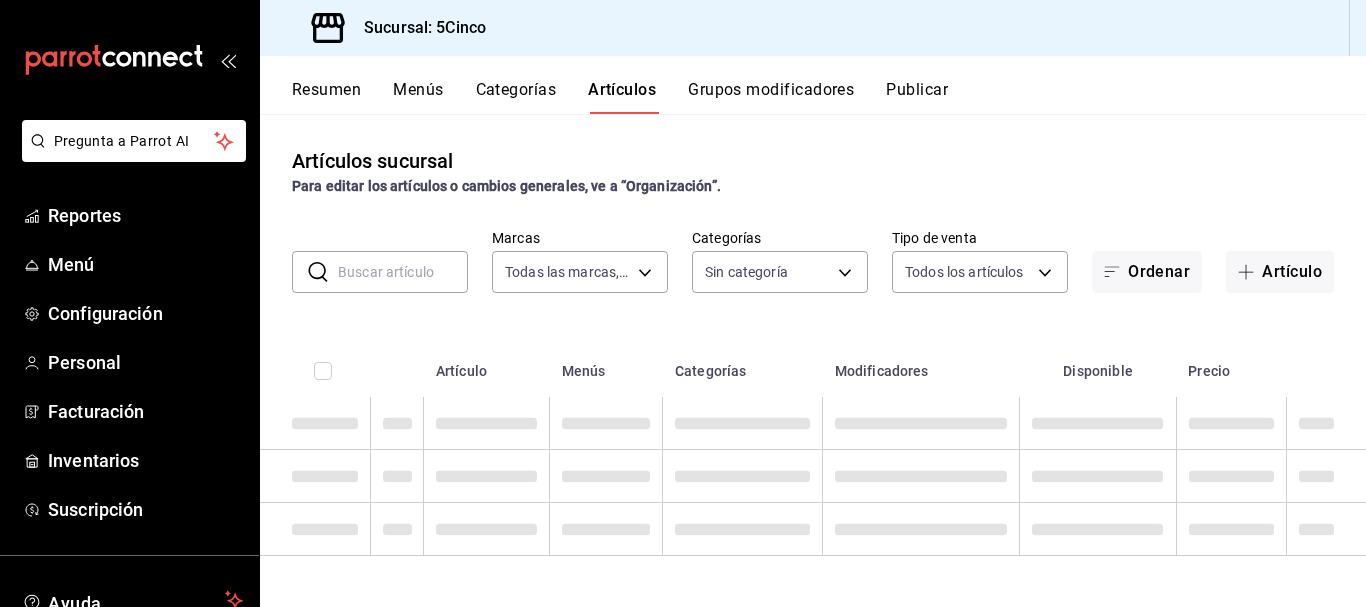 type on "[UUID]" 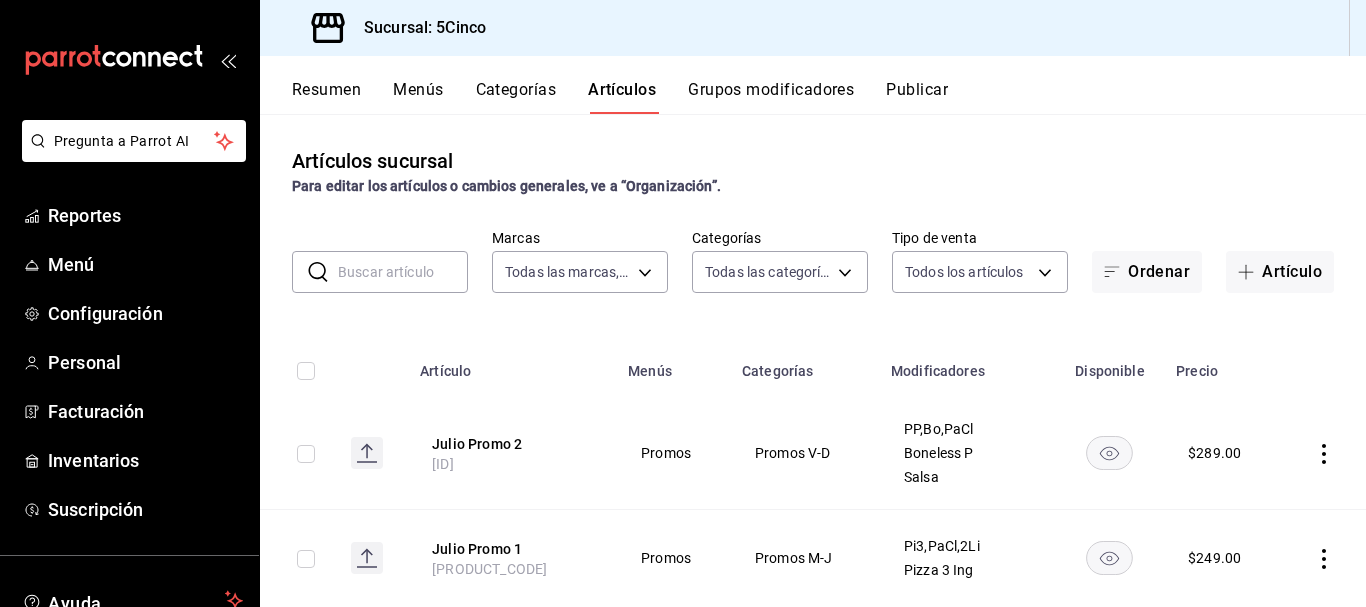 type on "[UUID],[UUID],[UUID],[UUID],[UUID],[UUID],[UUID],[UUID],[UUID],[UUID],[UUID],[UUID],[UUID],[UUID],[UUID],[UUID]" 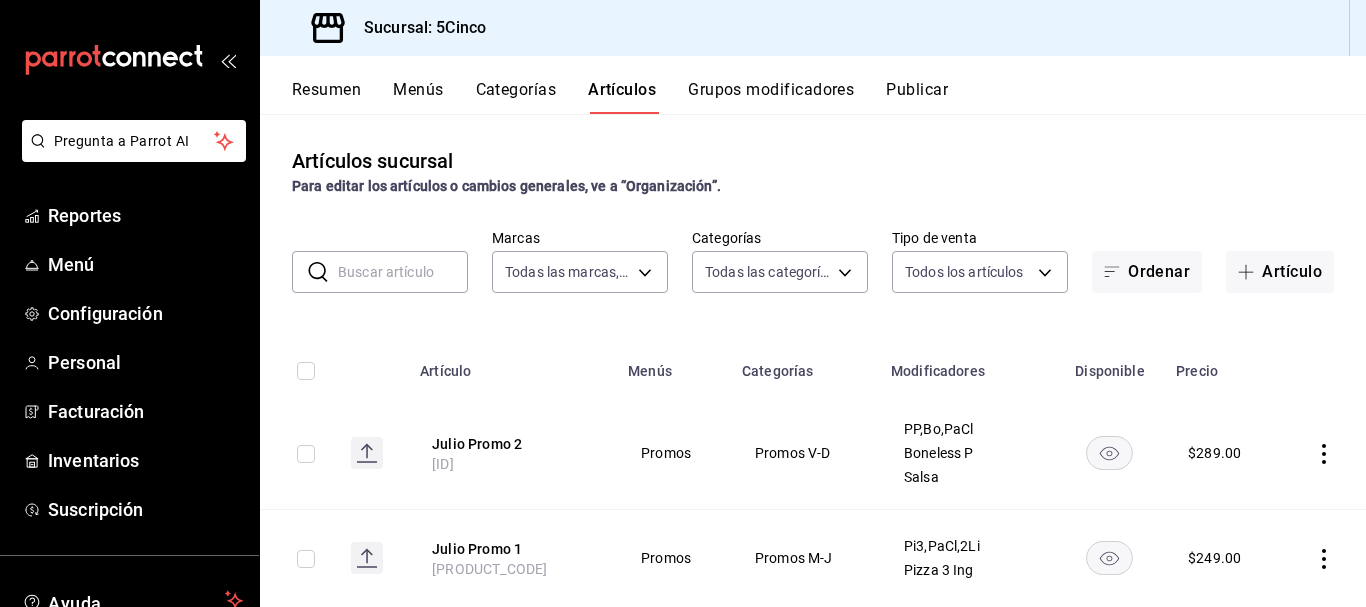 click on "Grupos modificadores" at bounding box center [771, 97] 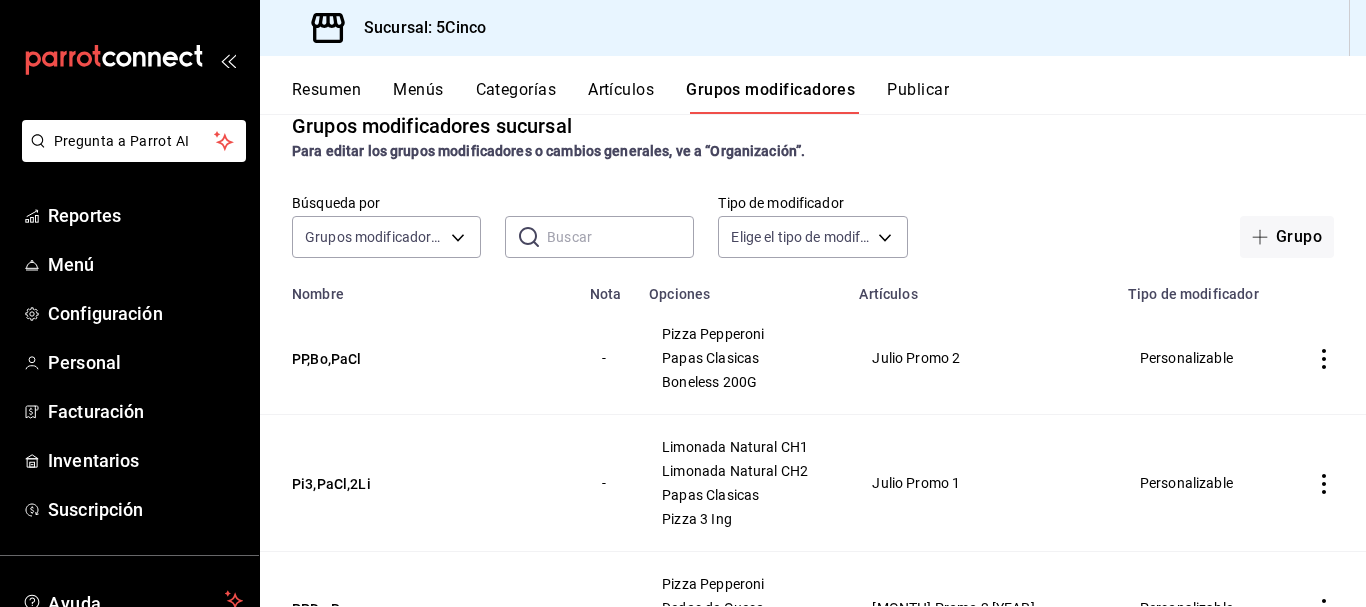 scroll, scrollTop: 0, scrollLeft: 0, axis: both 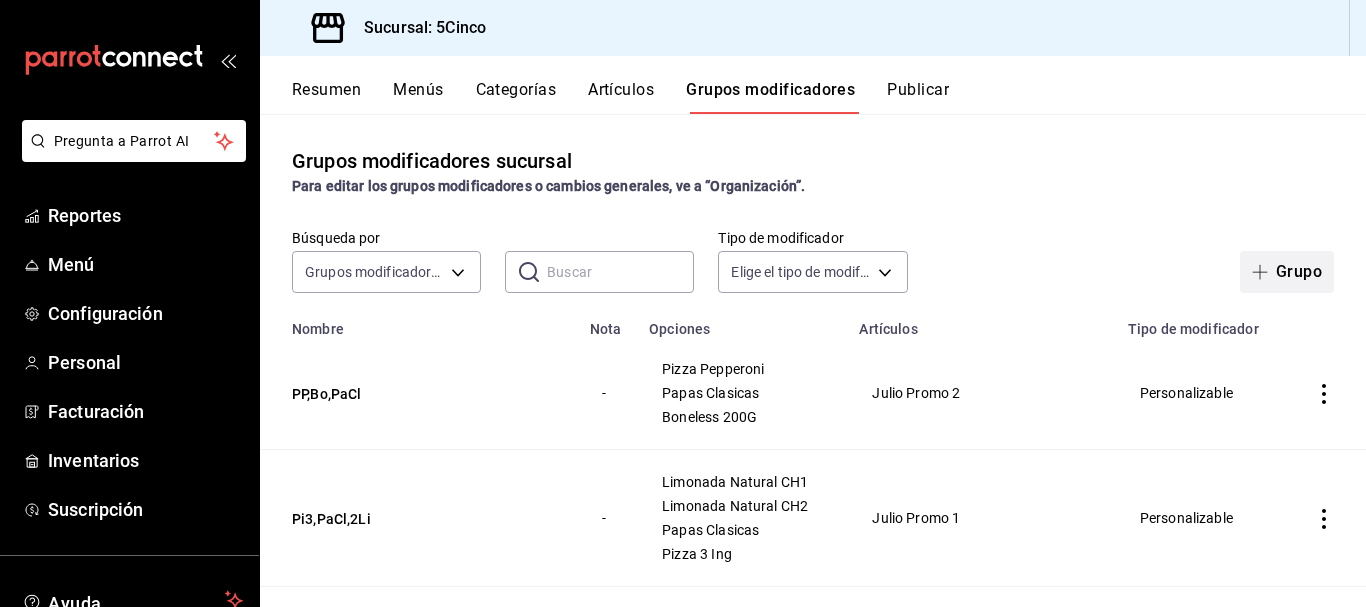 click on "Grupo" at bounding box center [1287, 272] 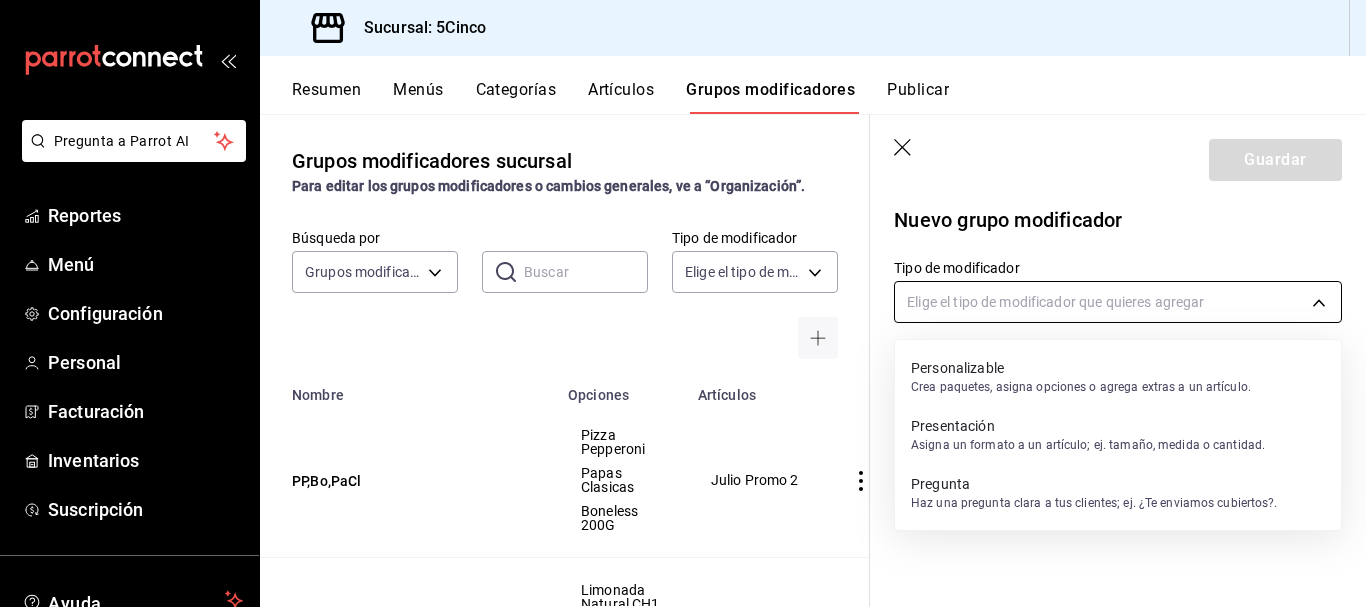 click on "Pregunta a Parrot AI Reportes   Menú   Configuración   Personal   Facturación   Inventarios   Suscripción   Ayuda Recomienda Parrot   [FIRST] [LAST]   Sugerir nueva función   Sucursal: 5Cinco Resumen Menús Categorías Artículos Grupos modificadores Publicar Grupos modificadores sucursal Para editar los grupos modificadores o cambios generales, ve a “Organización”. Búsqueda por Grupos modificadores GROUP ​ ​ Tipo de modificador Elige el tipo de modificador Nombre Opciones Artículos PP,Bo,PaCl Pizza Pepperoni Papas Clasicas Boneless 200G Julio Promo 2 Pi3,PaCl,2Li Limonada Natural CH1 Limonada Natural CH2 Papas Clasicas Pizza 3 Ing Julio Promo 1 PP,De,Bo Pizza Pepperoni Dedos de Queso Bolitas de Papa Junio Promo 2 2025 MiBo,PaCl,2Li Limonada Natural CH1 Limonada Natural CH2 Papas Clasicas Milan Boneless Mayo Promo 2 P3, PaCl, 2Li Limonada Natural CH1 Limonada Natural CH2 Limonada Pepino CH1 Limonada Pepino CH2 Ver más... Abril Promo 2 PP, PaCl, 2Li Pizza Pepperoni Papas Clasicas Ver más... - -" at bounding box center [683, 303] 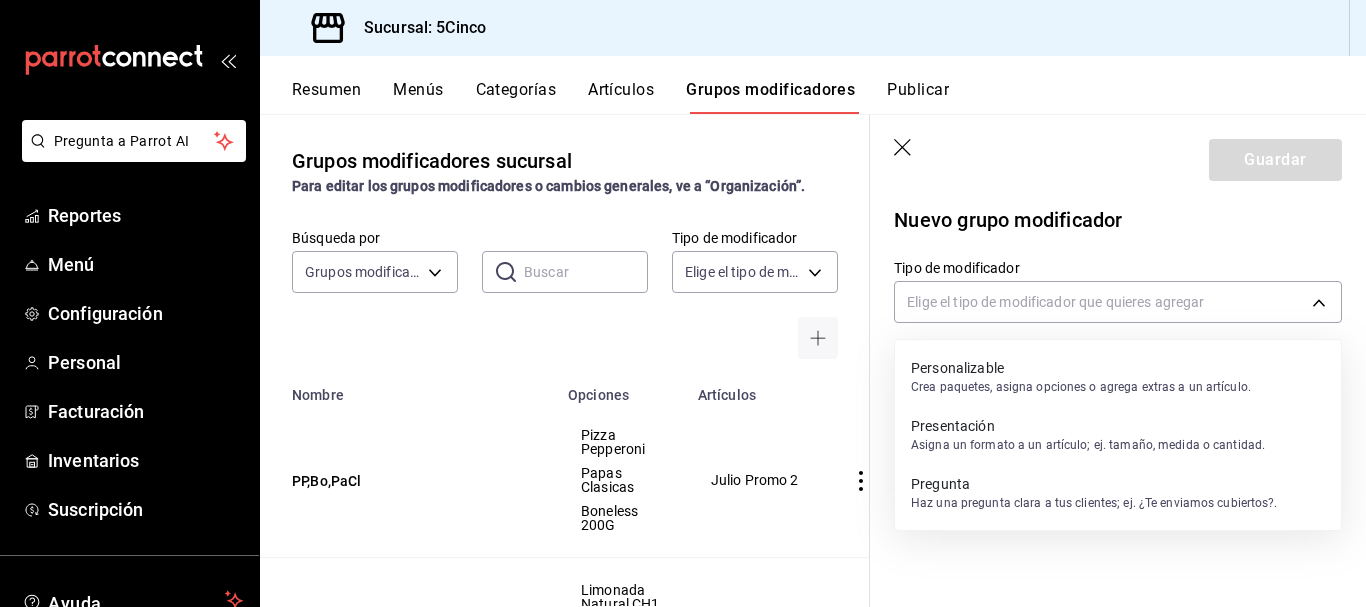 click on "Personalizable" at bounding box center [1081, 368] 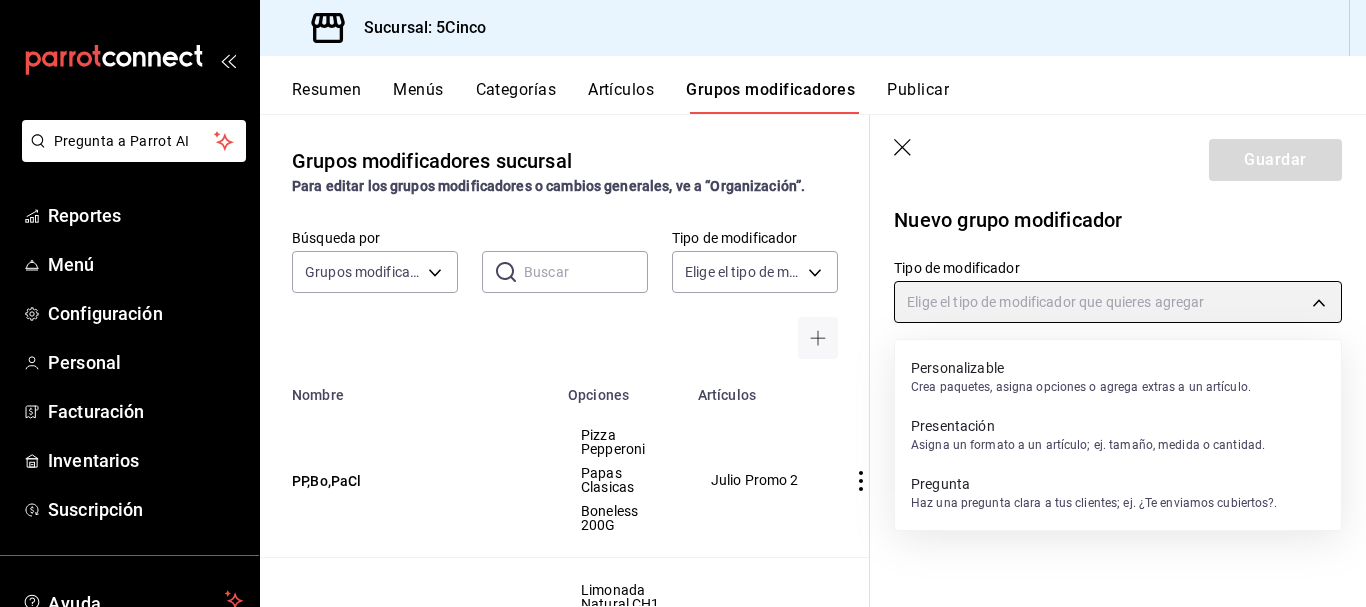 type on "CUSTOMIZABLE" 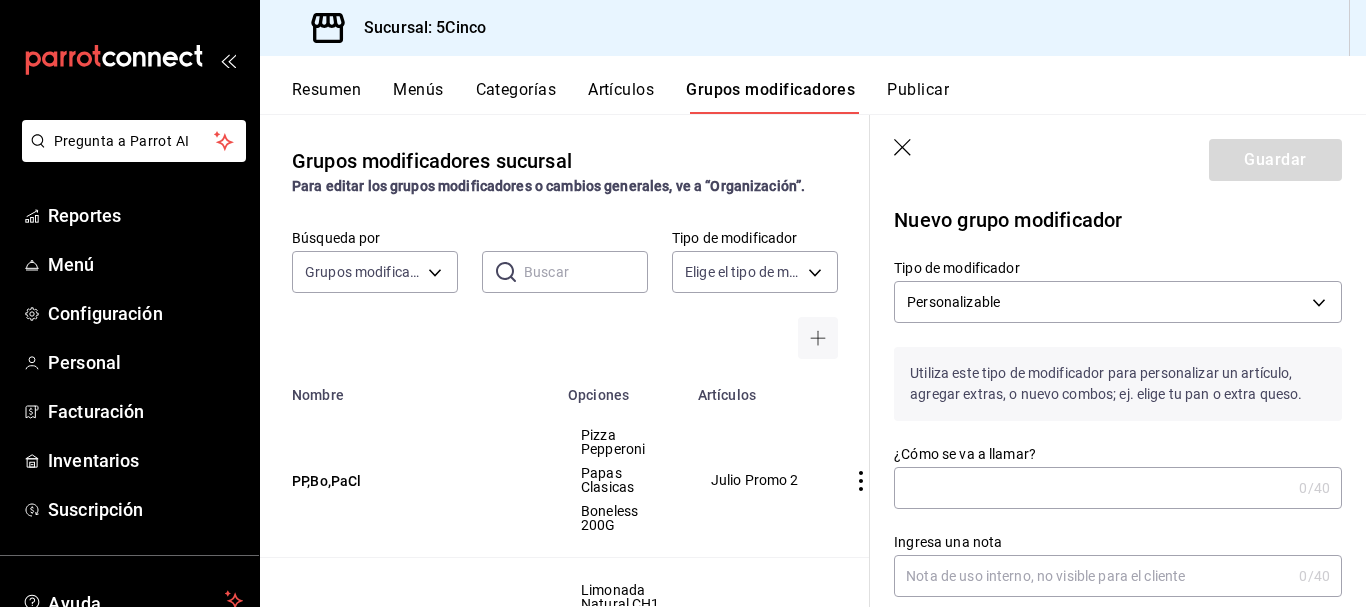 click on "¿Cómo se va a llamar?" at bounding box center (1092, 488) 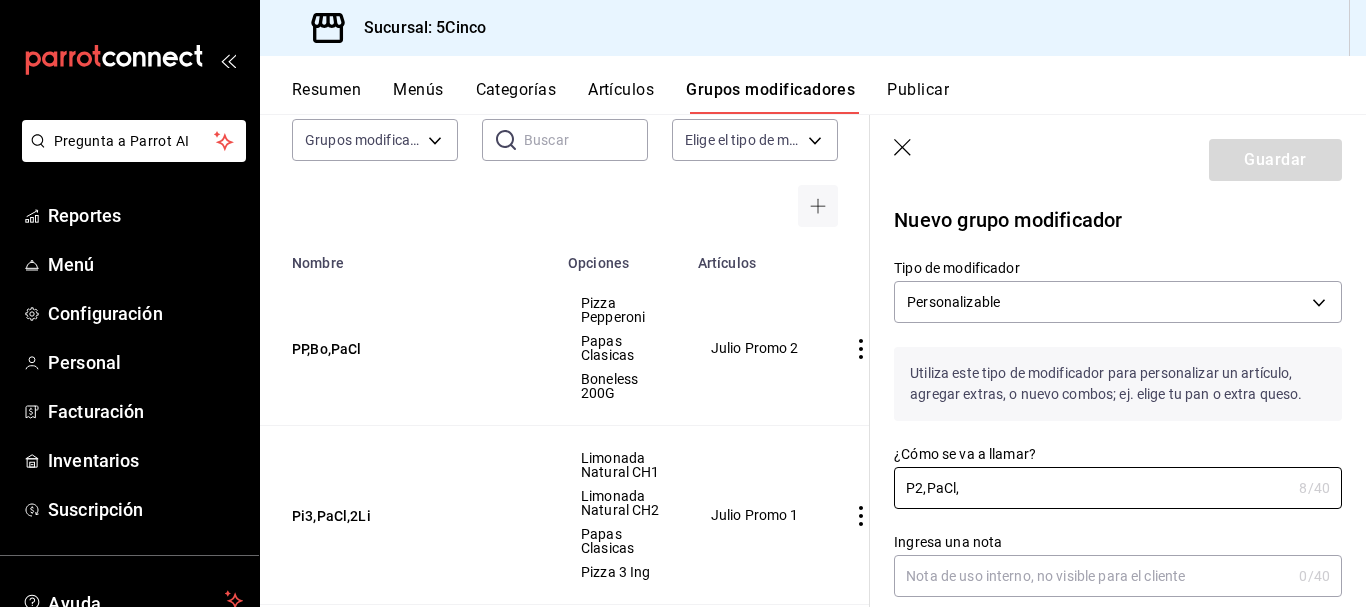 scroll, scrollTop: 200, scrollLeft: 0, axis: vertical 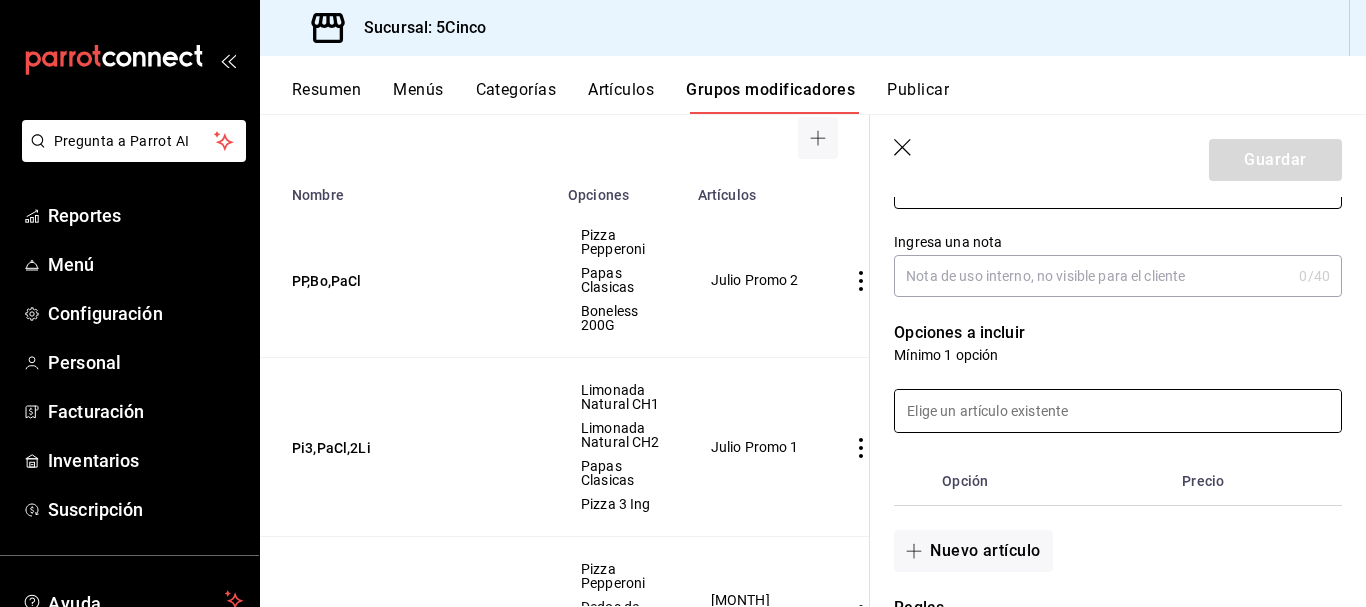 type on "P2,PaCl,2Li" 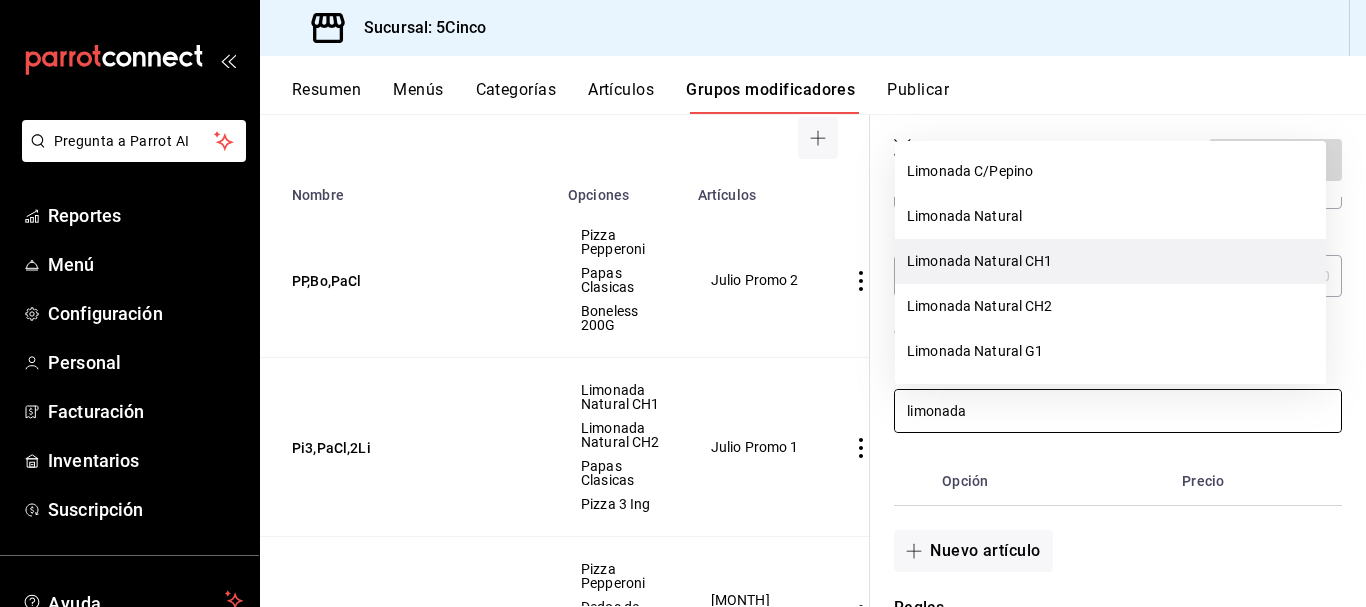 click on "Limonada Natural CH1" at bounding box center (1110, 261) 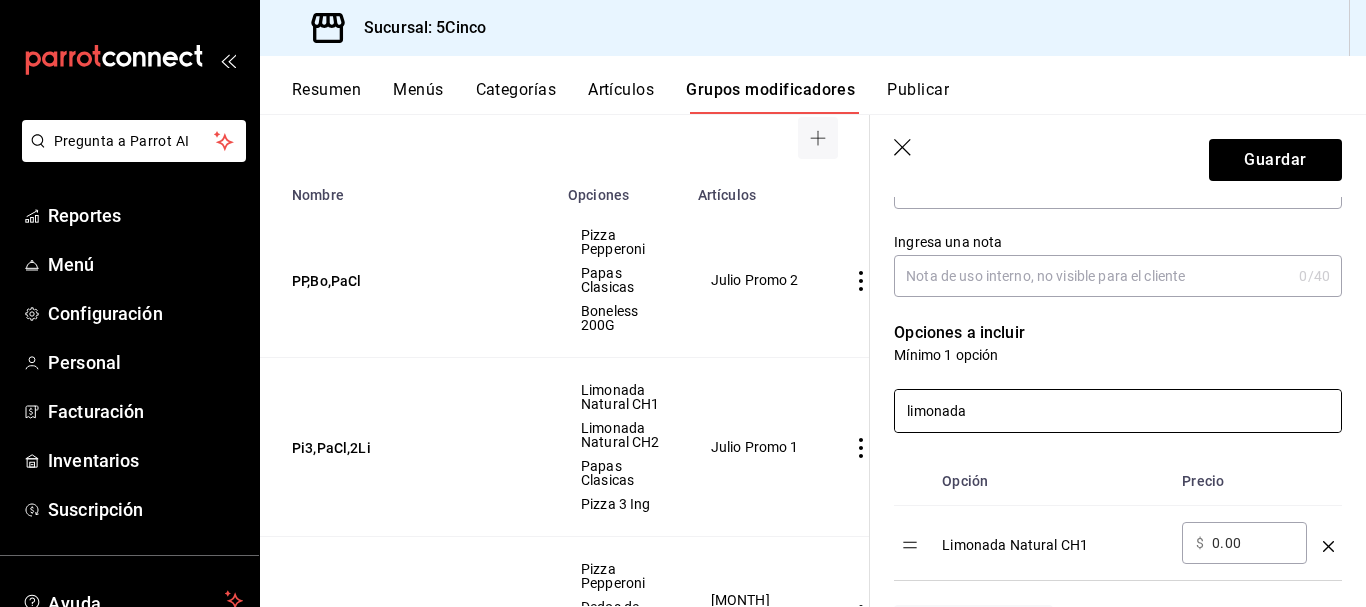 drag, startPoint x: 879, startPoint y: 404, endPoint x: 851, endPoint y: 405, distance: 28.01785 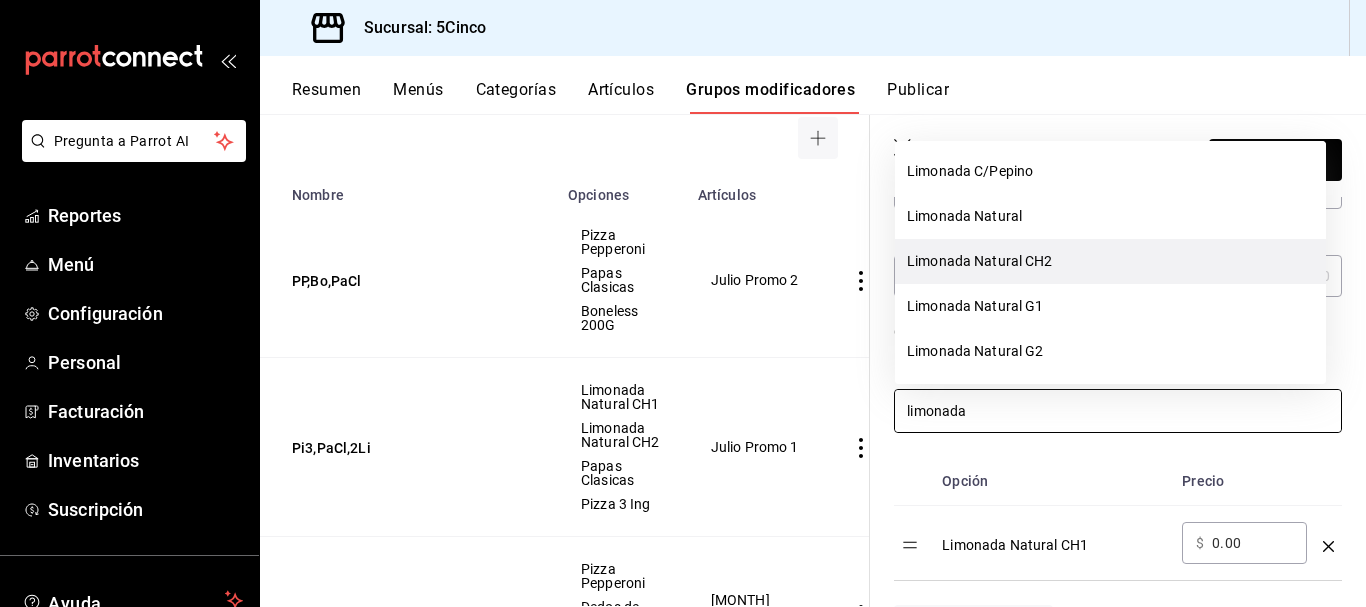 click on "Limonada Natural CH2" at bounding box center (1110, 261) 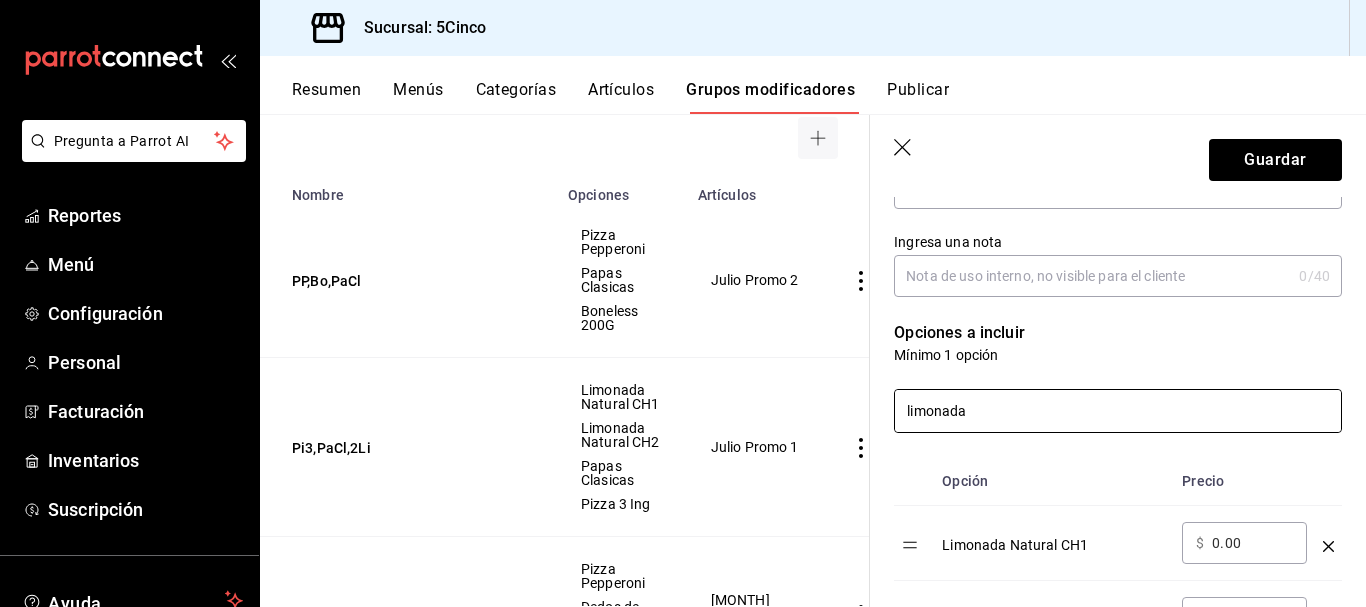 drag, startPoint x: 997, startPoint y: 429, endPoint x: 881, endPoint y: 425, distance: 116.06895 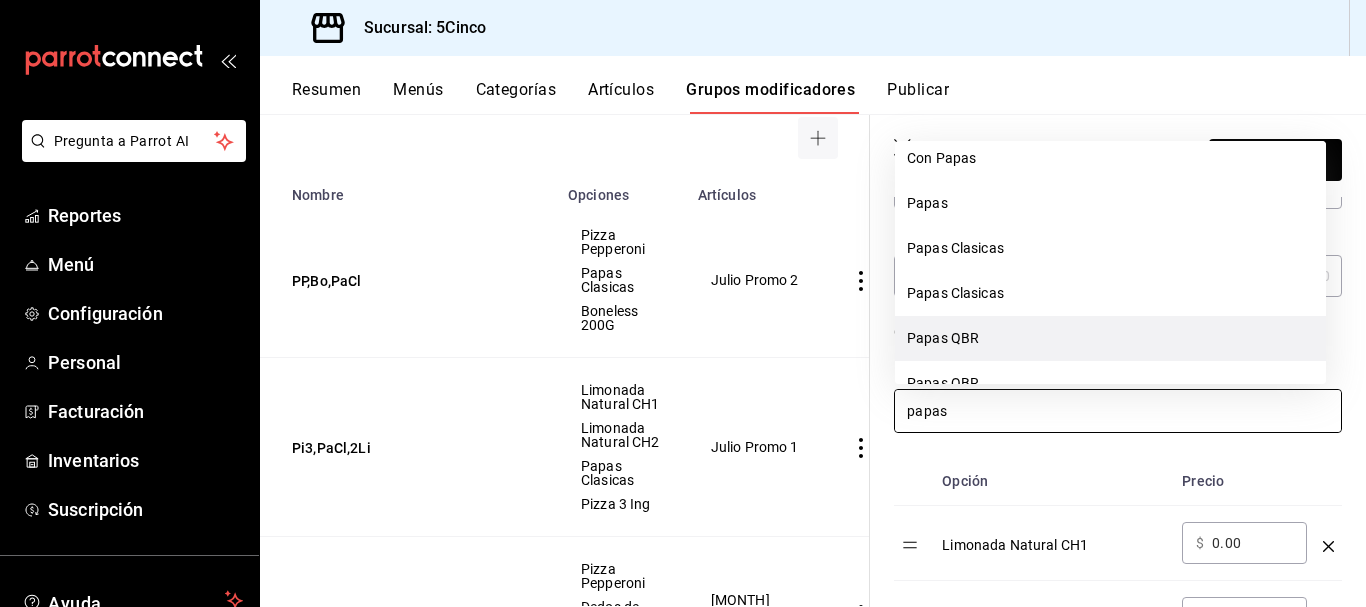 scroll, scrollTop: 300, scrollLeft: 0, axis: vertical 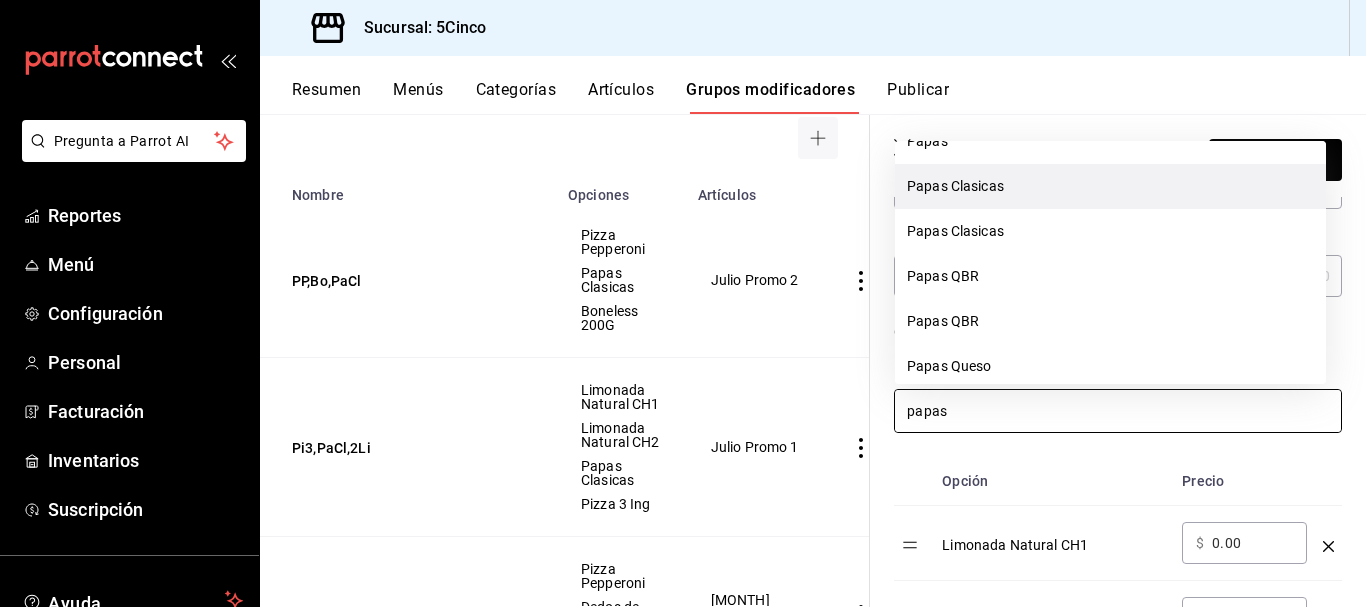 click on "Papas Clasicas" at bounding box center (1110, 186) 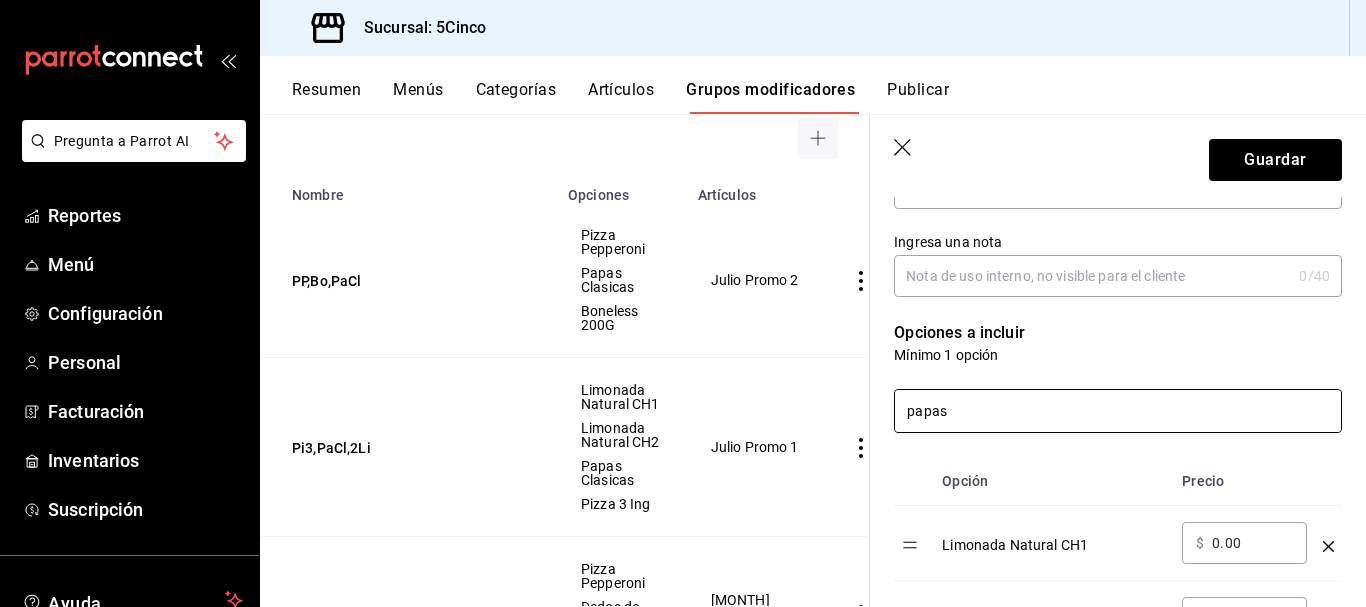 drag, startPoint x: 957, startPoint y: 416, endPoint x: 886, endPoint y: 413, distance: 71.063354 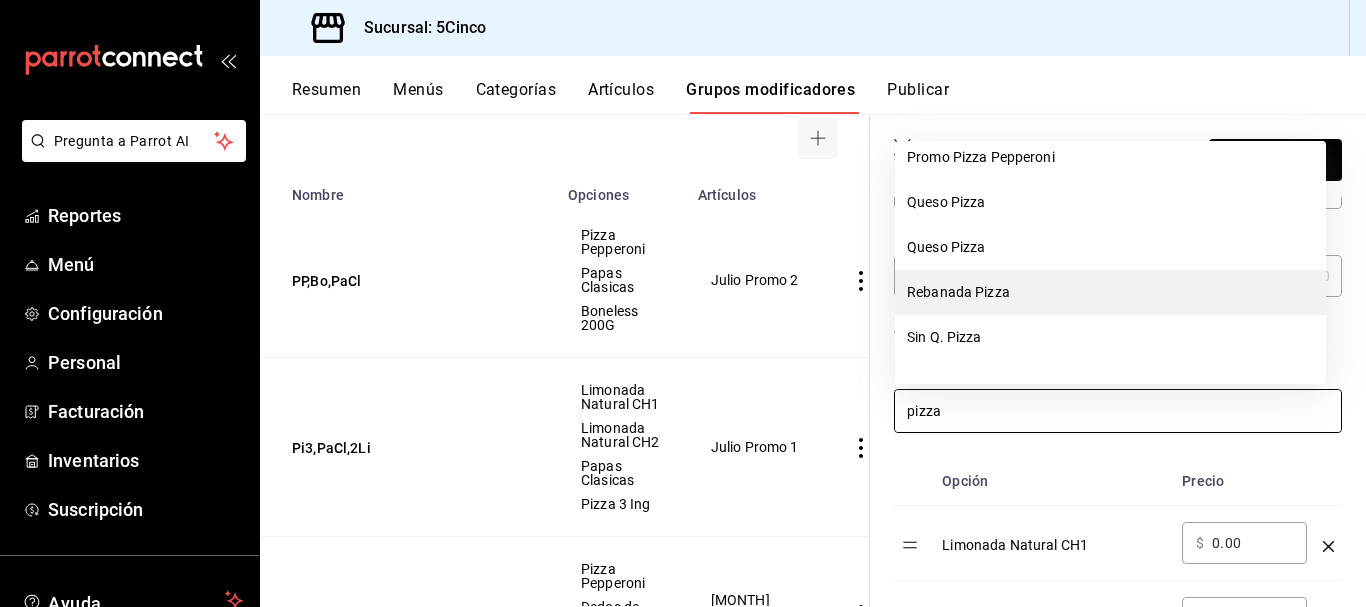 scroll, scrollTop: 0, scrollLeft: 0, axis: both 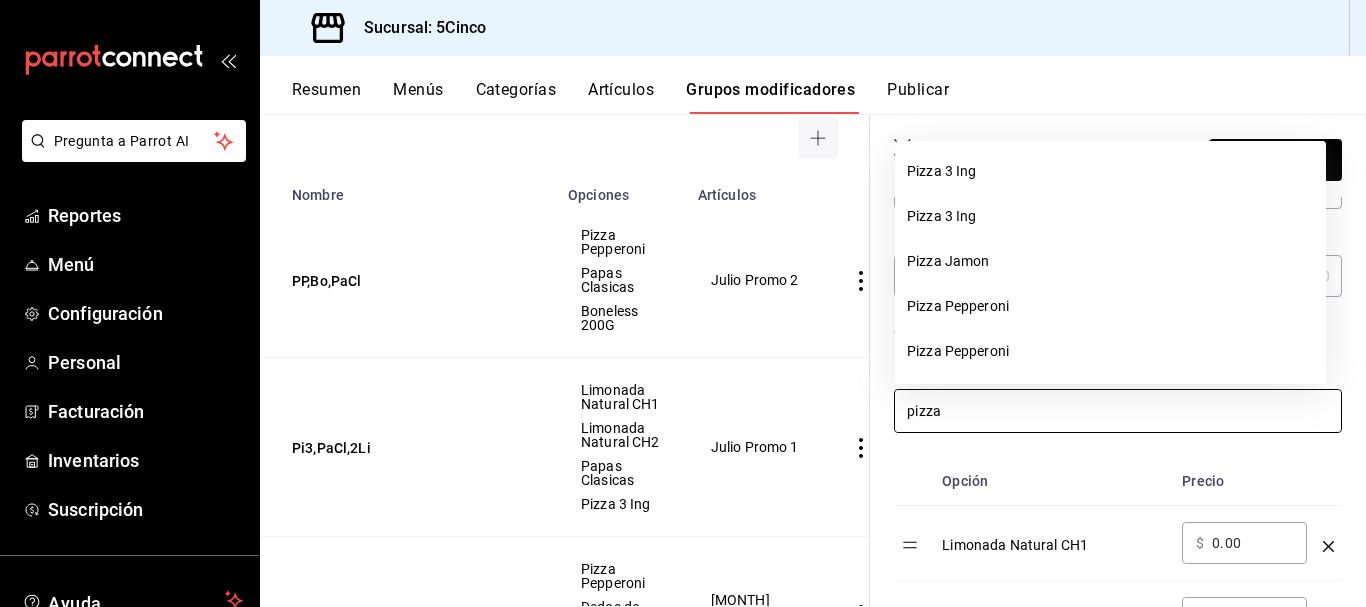 click on "Grupos modificadores sucursal Para editar los grupos modificadores o cambios generales, ve a “Organización”. Búsqueda por Grupos modificadores GROUP ​ ​ Tipo de modificador Elige el tipo de modificador Nombre Opciones Artículos PP,Bo,PaCl Pizza Pepperoni Papas Clasicas Boneless 200G Julio Promo 2 Pi3,PaCl,2Li Limonada Natural CH1 Limonada Natural CH2 Papas Clasicas Pizza 3 Ing Julio Promo 1 PP,De,Bo Pizza Pepperoni Dedos de Queso Bolitas de Papa Junio Promo 2 2025 MiBo,PaCl,2Li Limonada Natural CH1 Limonada Natural CH2 Papas Clasicas Milan Boneless Mayo Promo 2 P3, PaCl, 2Li Limonada Natural CH1 Limonada Natural CH2 Limonada Pepino CH1 Limonada Pepino CH2 Ver más... Abril Promo 2 PP, PaCl, 2Li Pizza Pepperoni Papas Clasicas Ver más... - -" at bounding box center (813, 360) 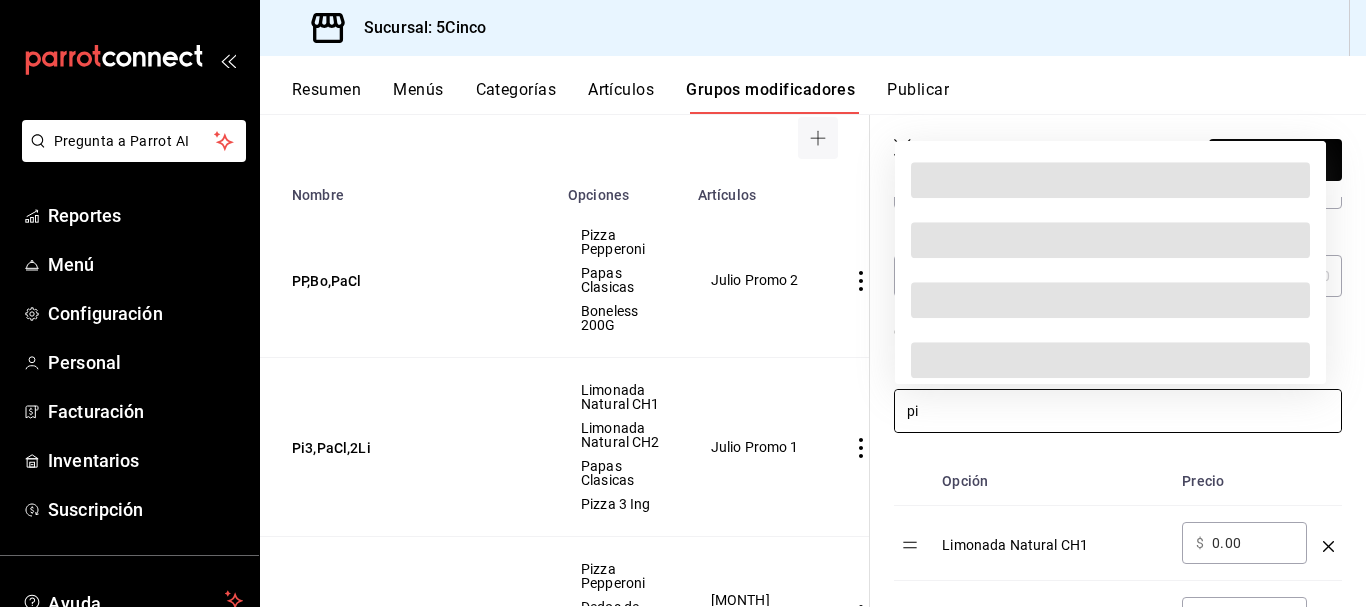 type on "p" 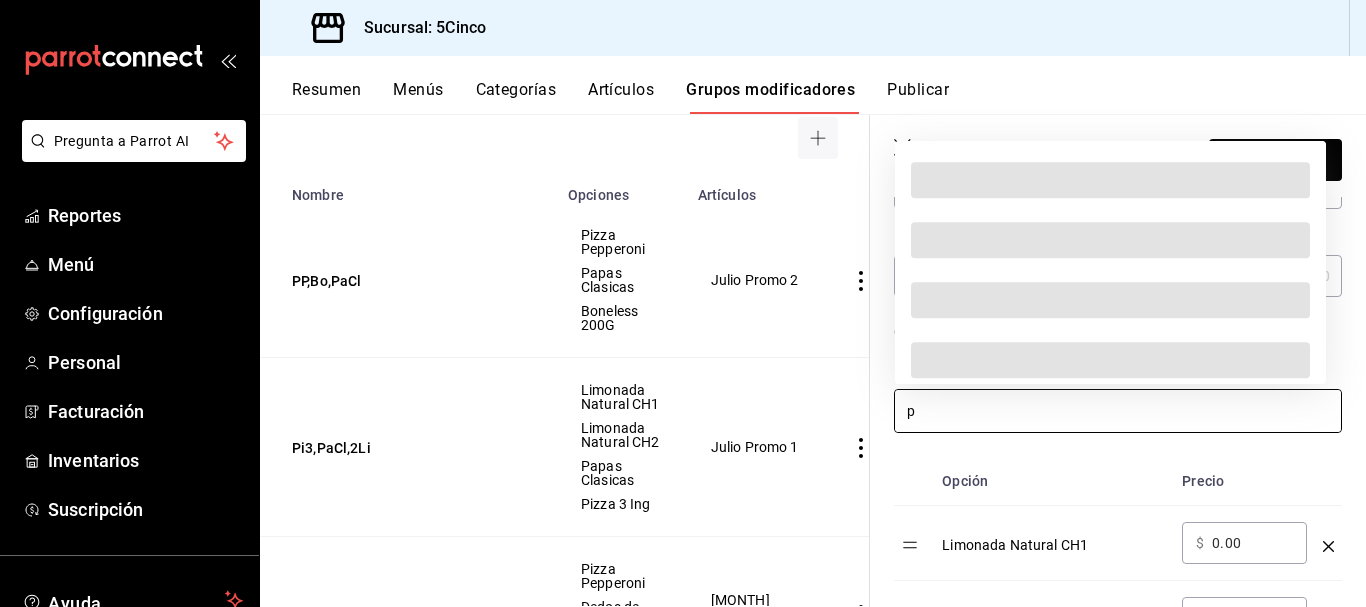 type 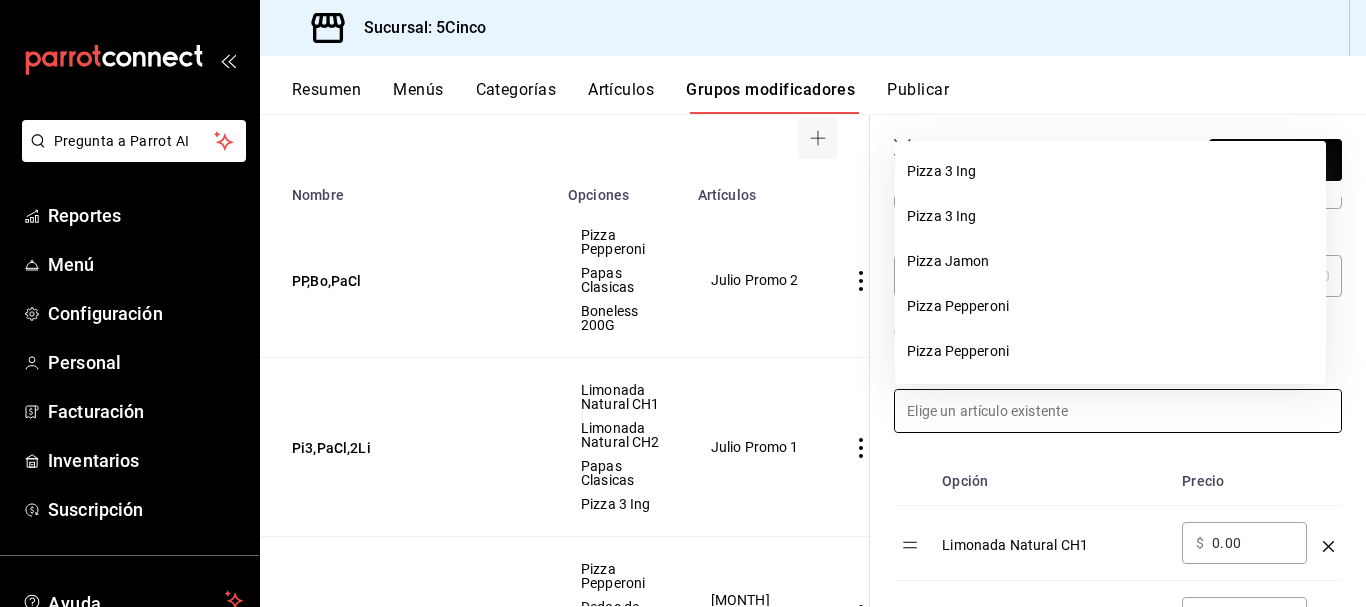 click at bounding box center [1106, 399] 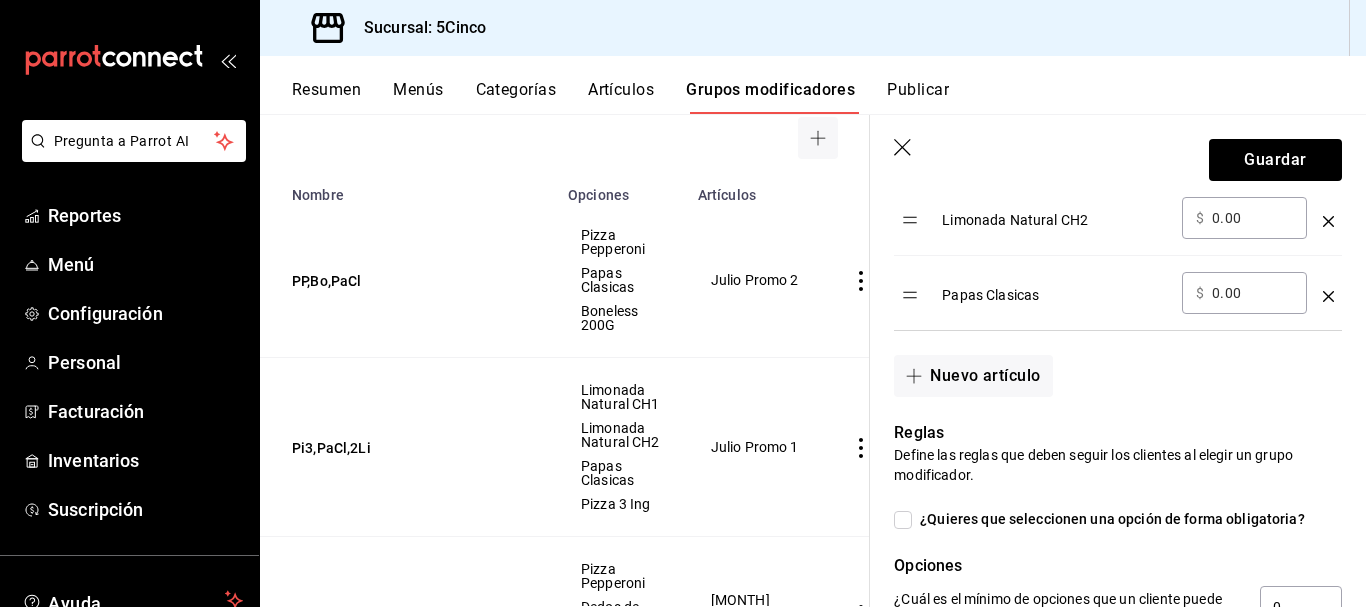 scroll, scrollTop: 600, scrollLeft: 0, axis: vertical 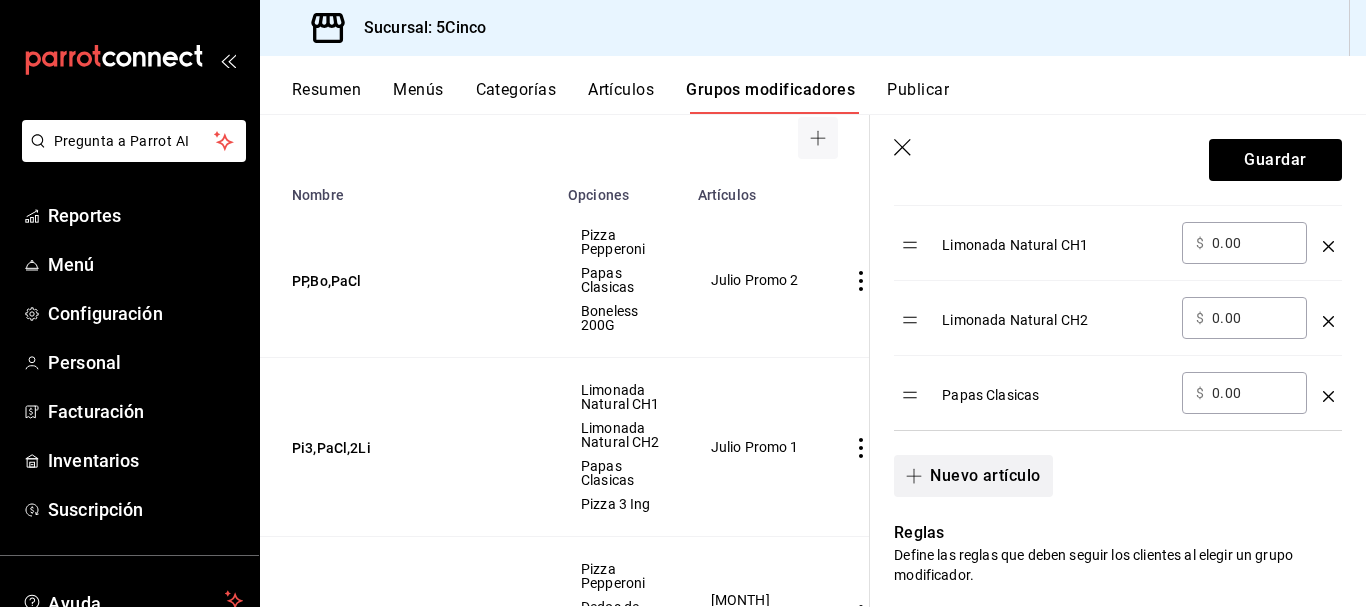 click on "Nuevo artículo" at bounding box center [973, 476] 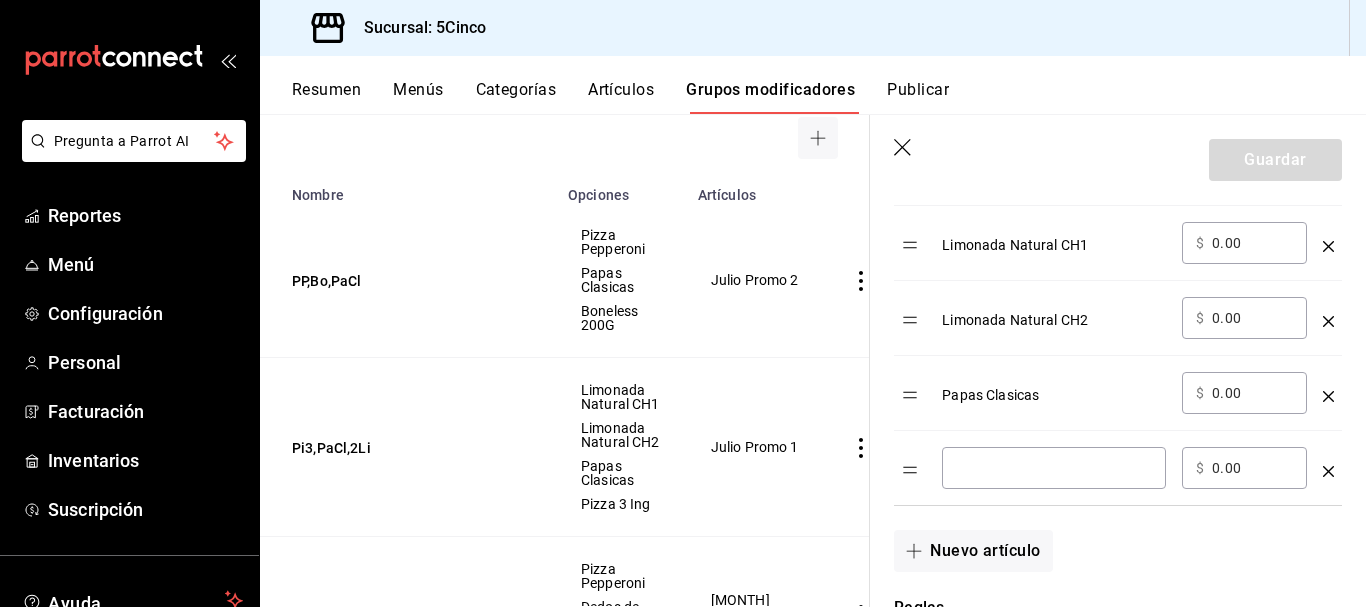 click at bounding box center [1054, 468] 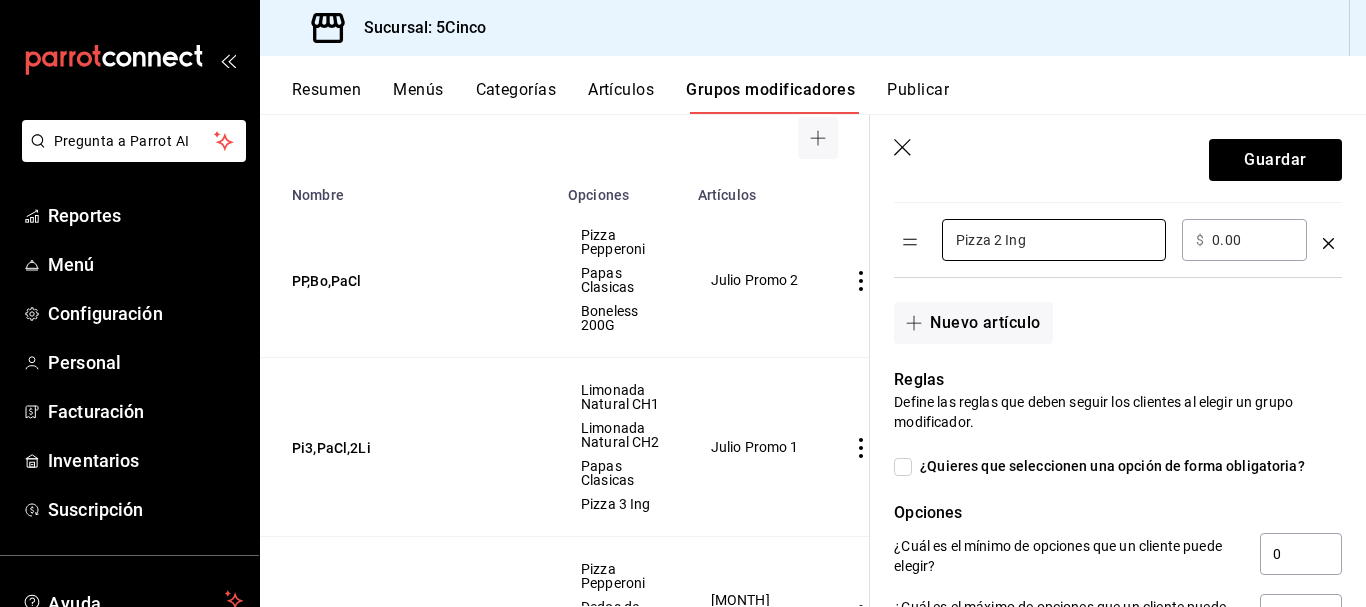 scroll, scrollTop: 1000, scrollLeft: 0, axis: vertical 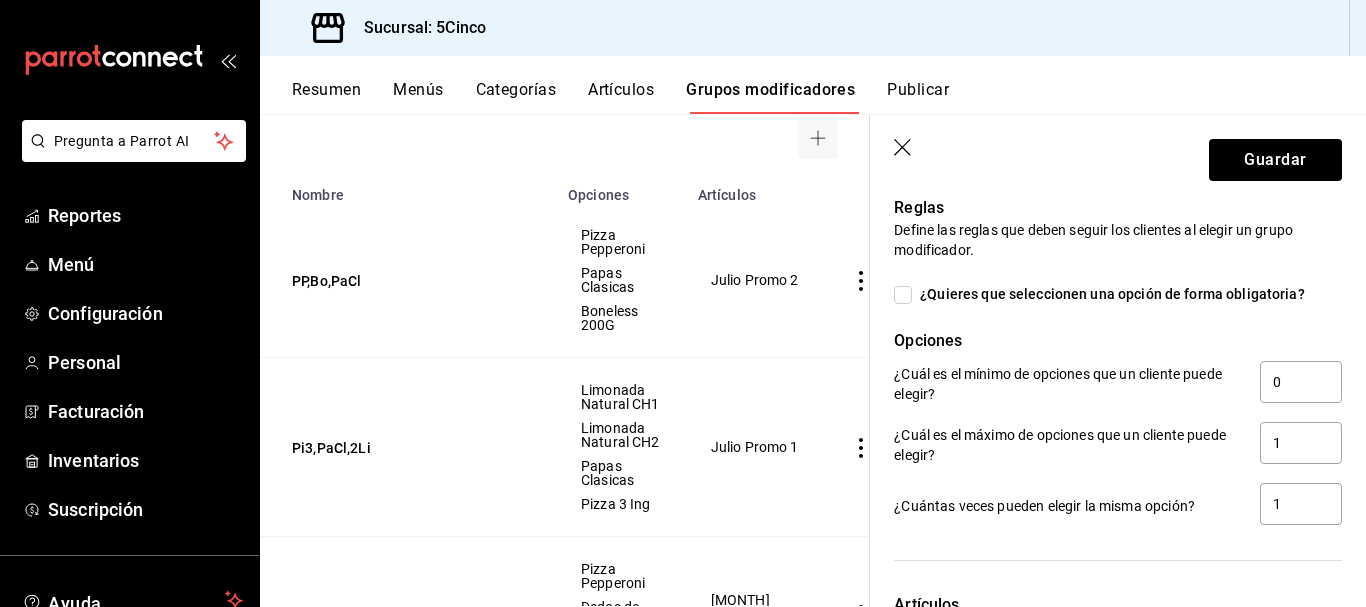 type on "Pizza 2 Ing" 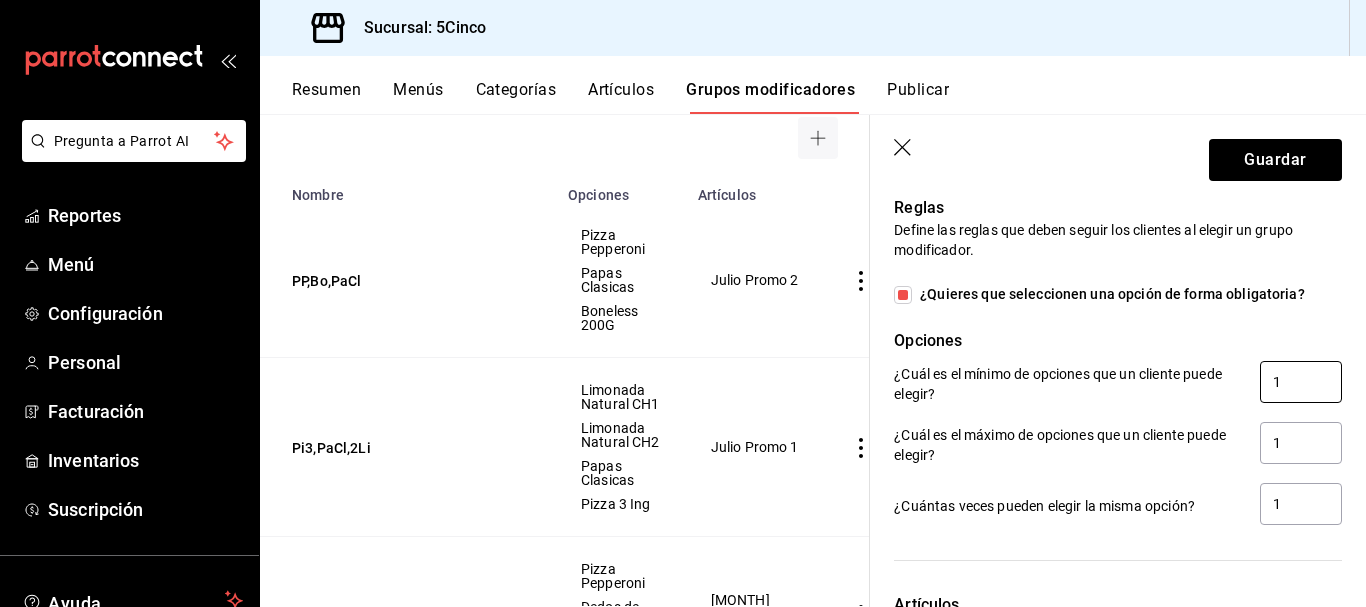 drag, startPoint x: 1163, startPoint y: 389, endPoint x: 1136, endPoint y: 388, distance: 27.018513 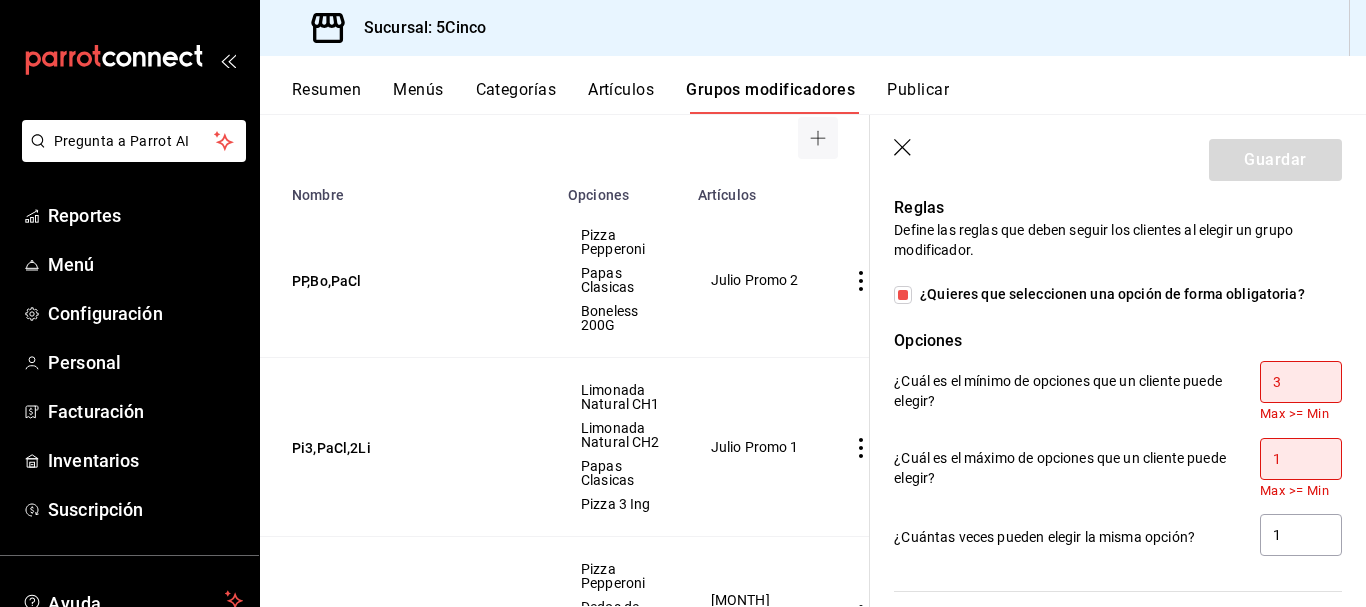 drag, startPoint x: 1242, startPoint y: 386, endPoint x: 1212, endPoint y: 387, distance: 30.016663 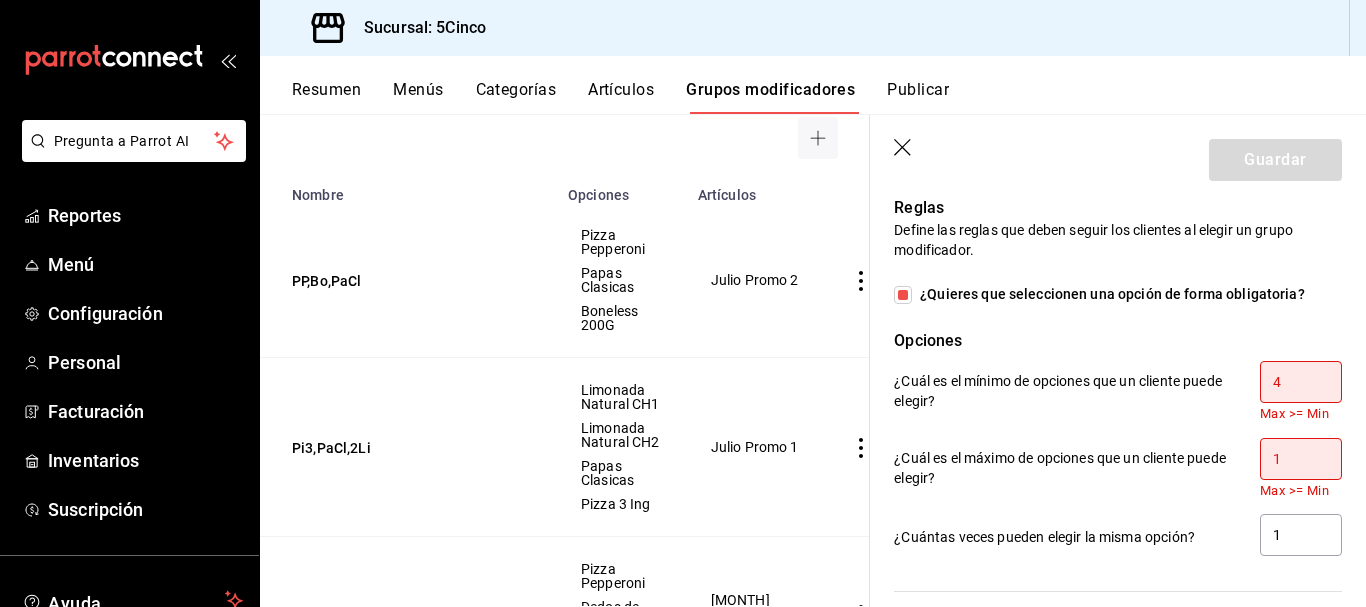 type on "4" 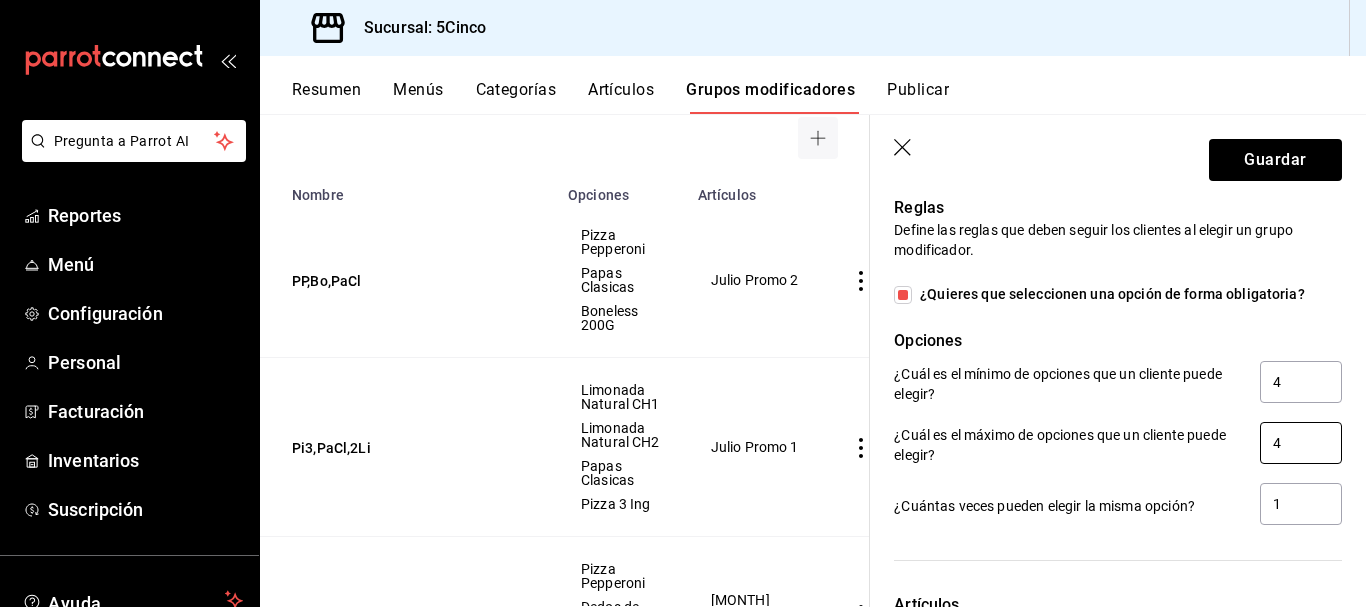 type on "4" 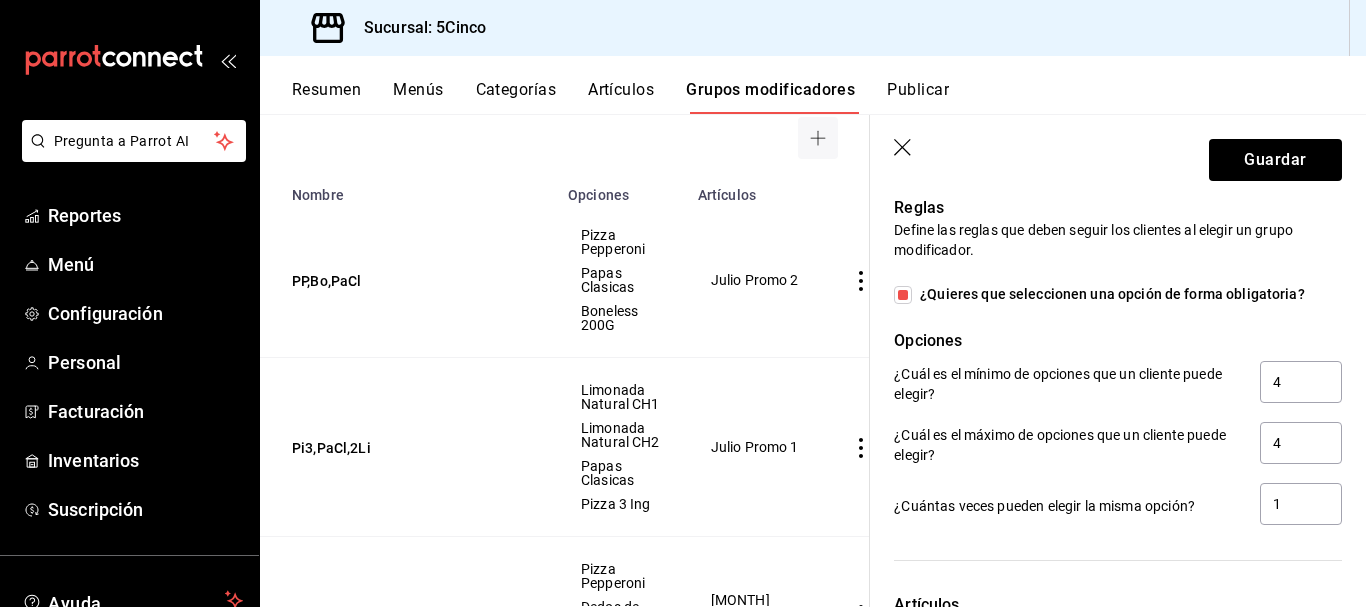 click on "¿Cuál es el mínimo de opciones que un cliente puede elegir? 4" at bounding box center [1118, 383] 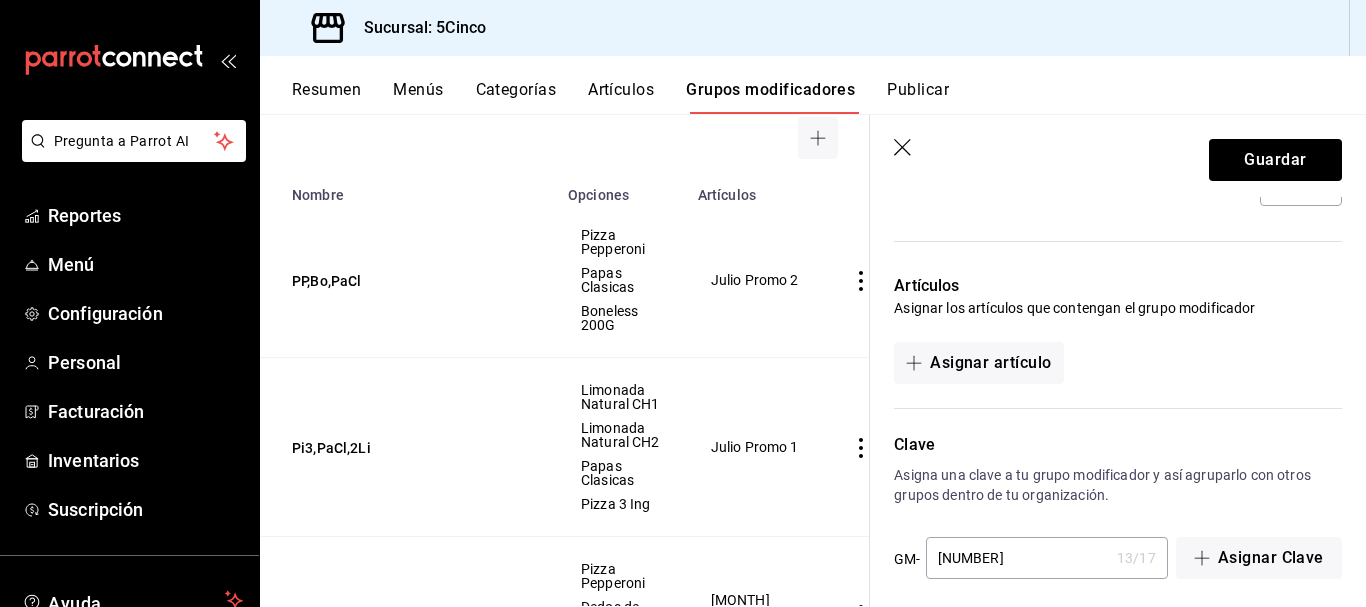 scroll, scrollTop: 1334, scrollLeft: 0, axis: vertical 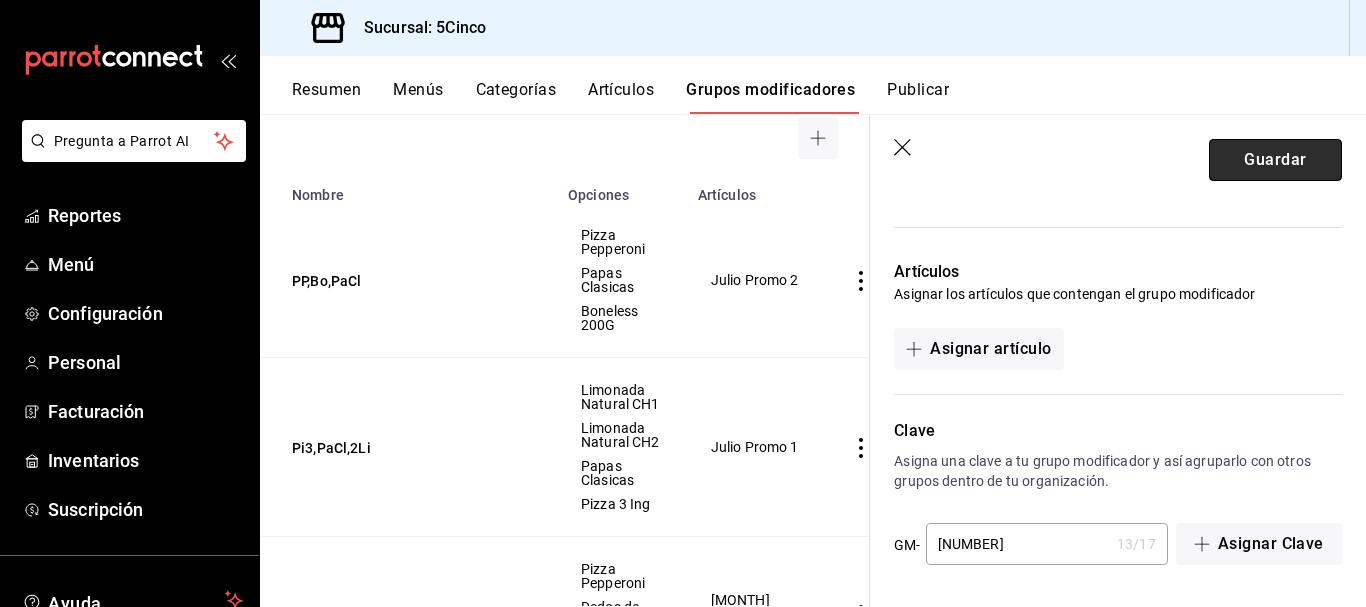 click on "Guardar" at bounding box center (1275, 160) 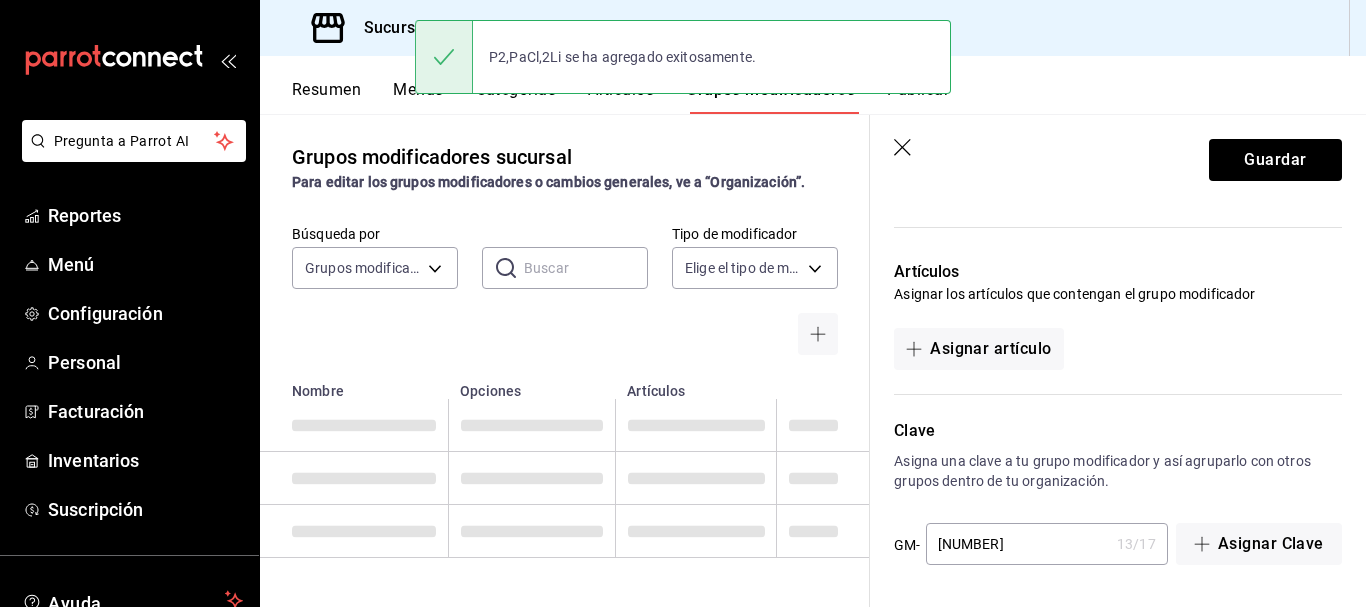 scroll, scrollTop: 0, scrollLeft: 0, axis: both 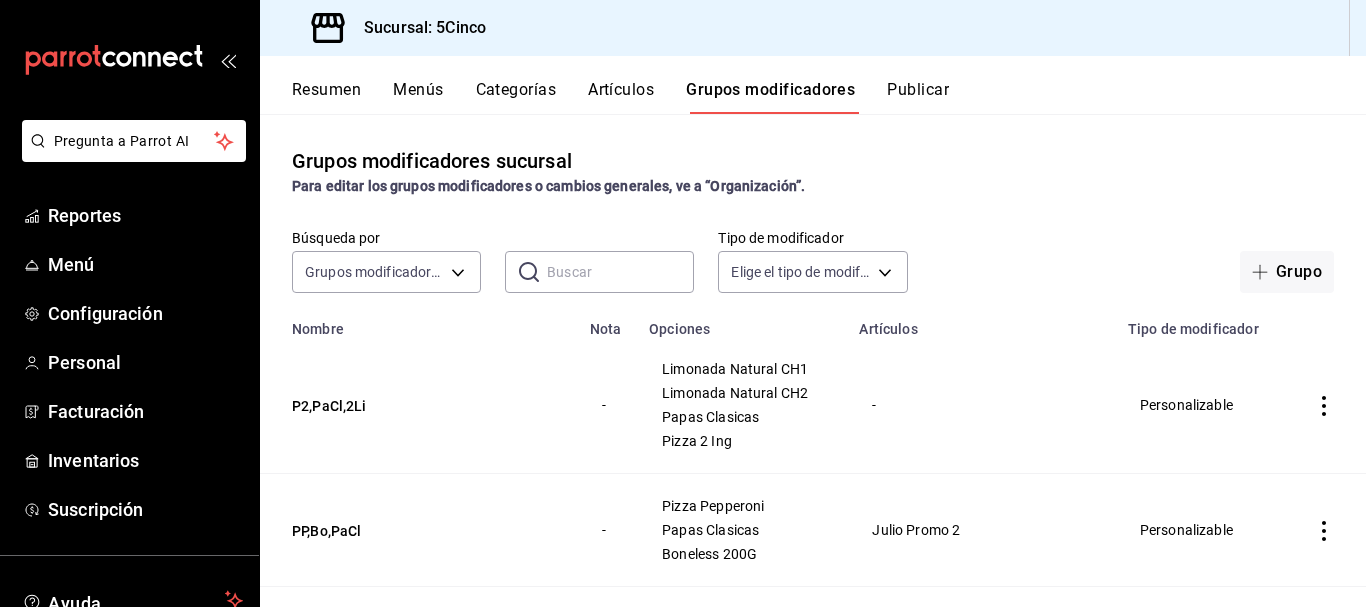 click on "Artículos" at bounding box center [621, 97] 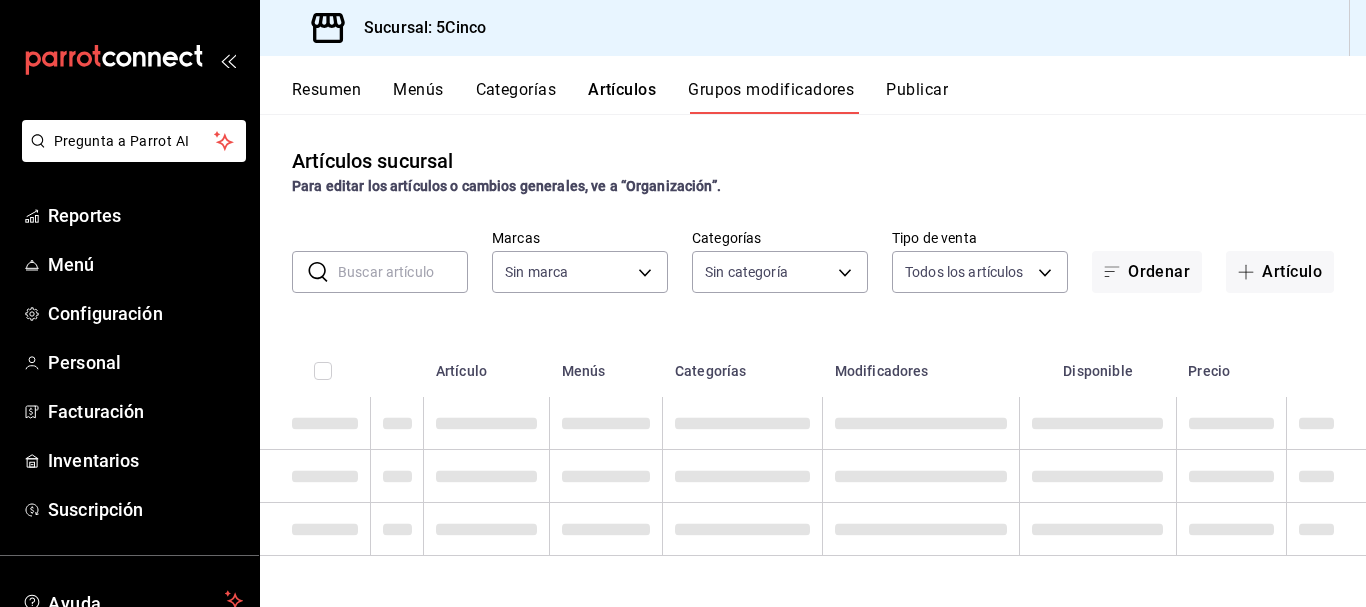 type on "[UUID]" 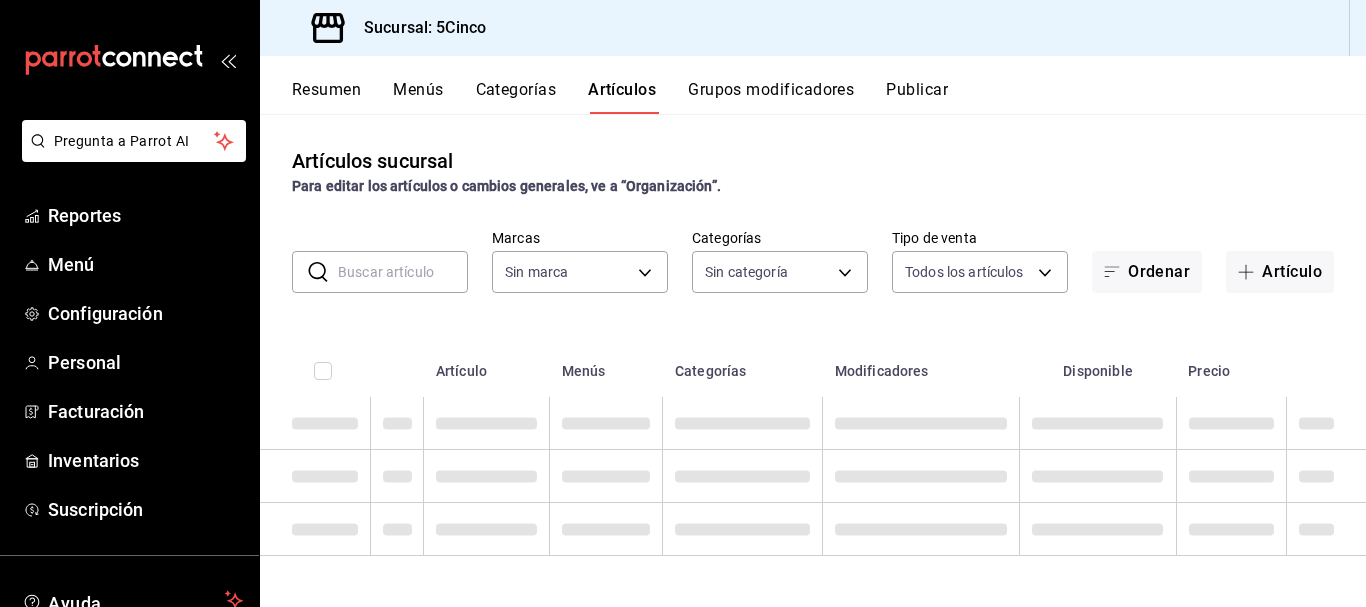 type on "[UUID]" 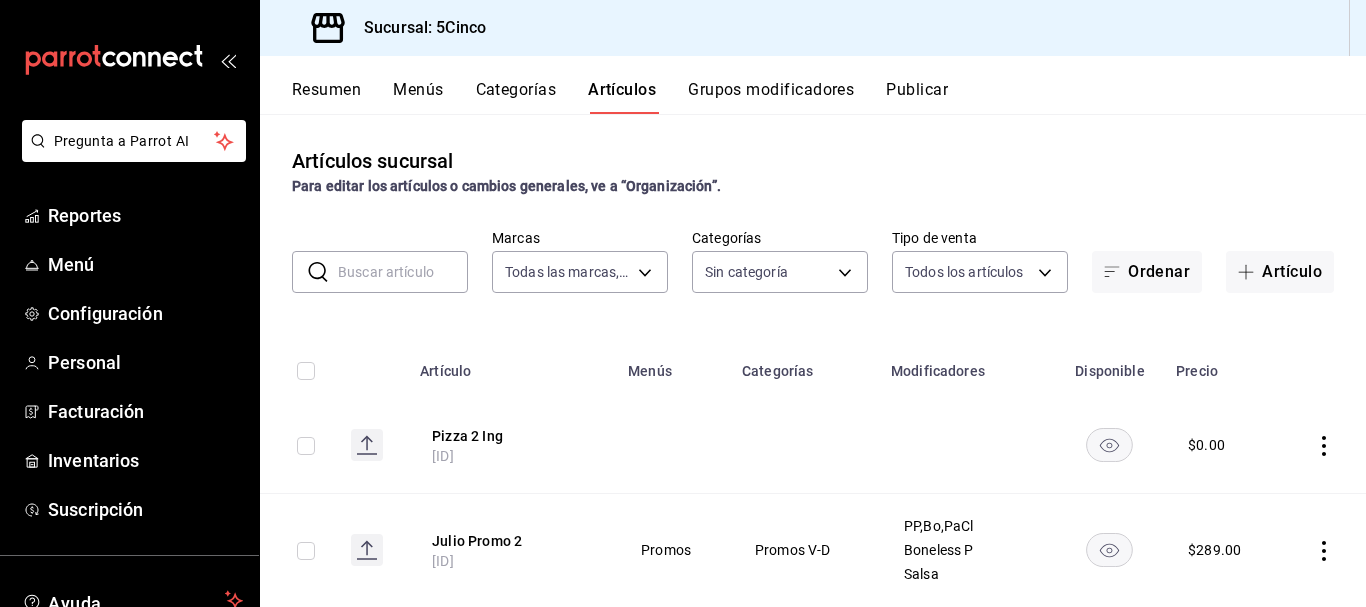 type on "[UUID],[UUID],[UUID],[UUID],[UUID],[UUID],[UUID],[UUID],[UUID],[UUID],[UUID],[UUID],[UUID],[UUID],[UUID],[UUID]" 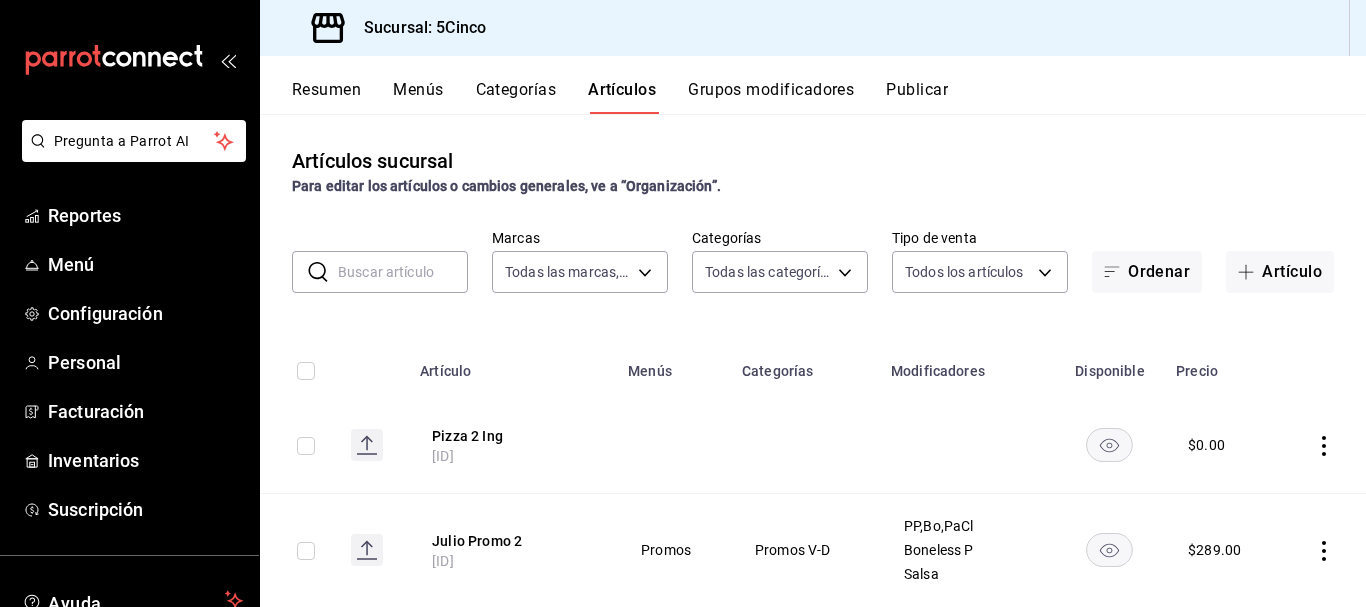 click at bounding box center [403, 272] 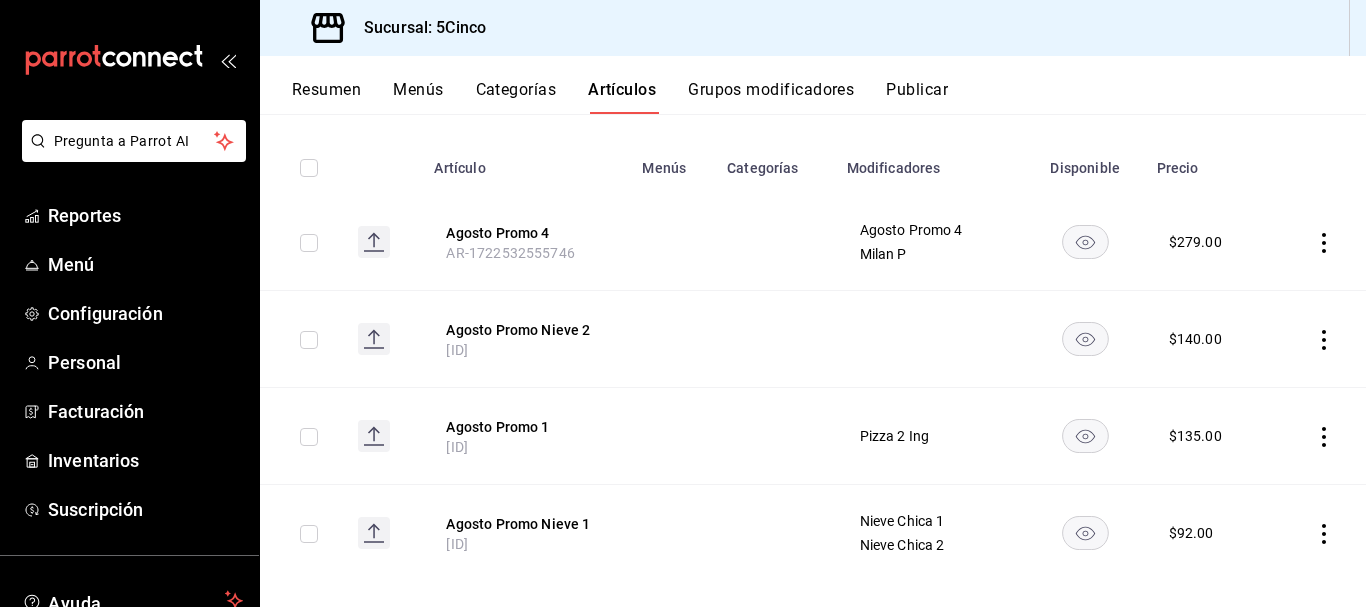 scroll, scrollTop: 226, scrollLeft: 0, axis: vertical 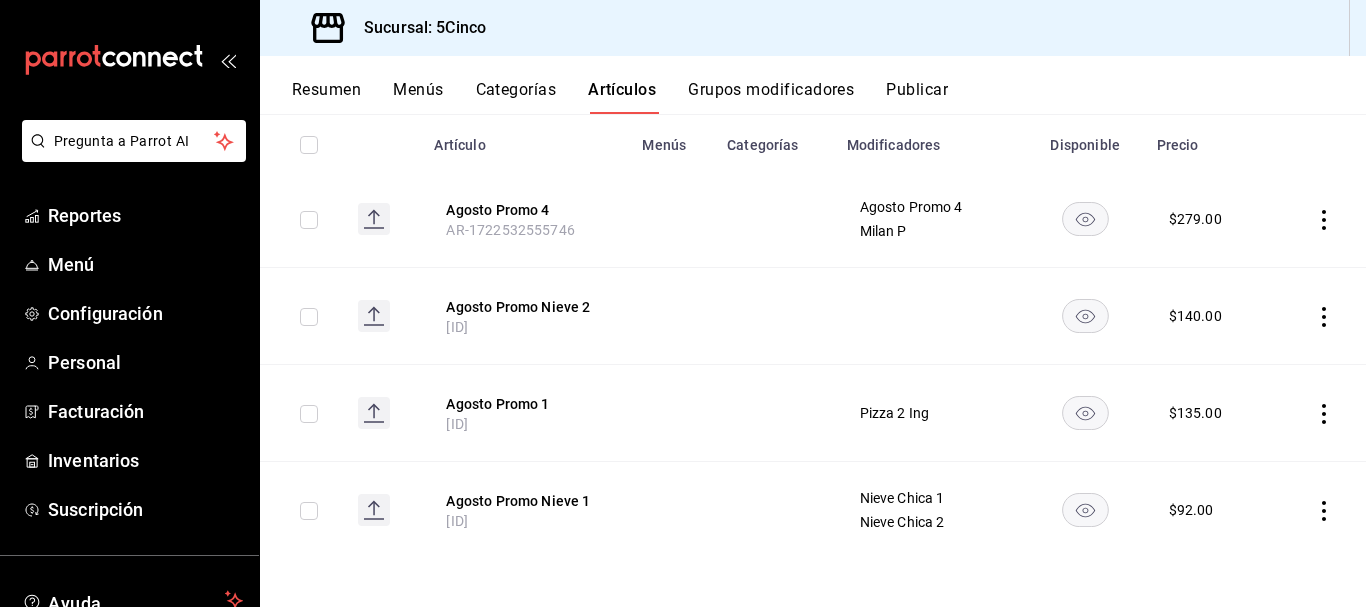 type on "agosto" 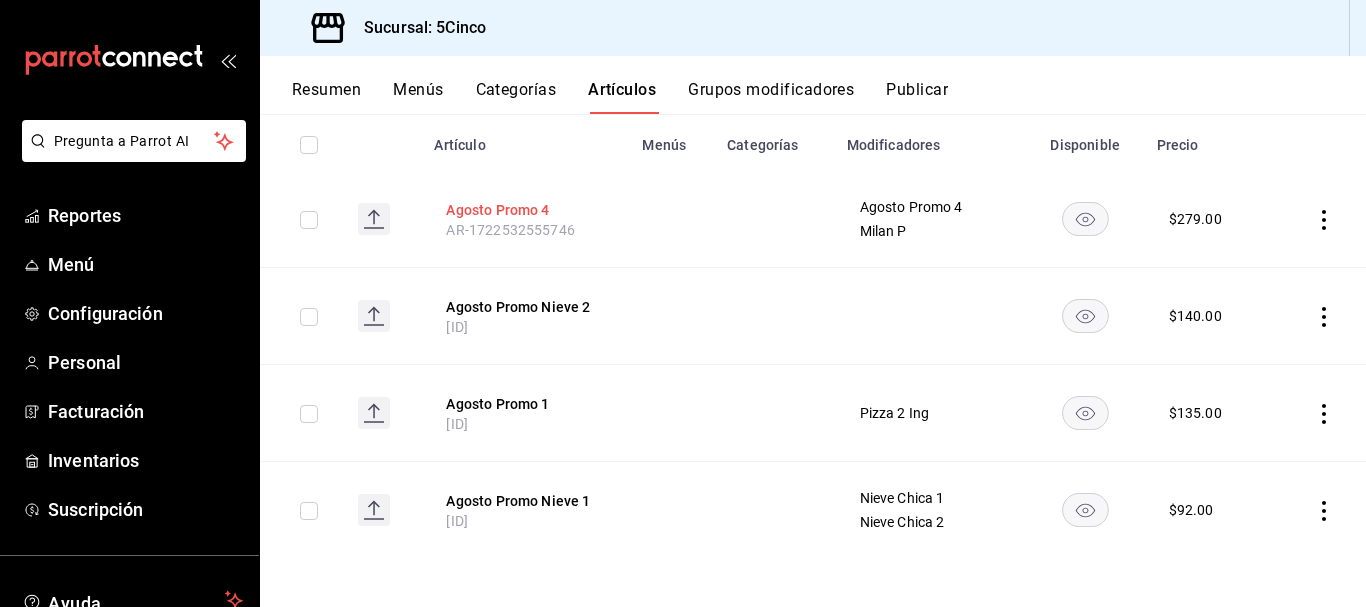 click on "Agosto Promo 4" at bounding box center (526, 210) 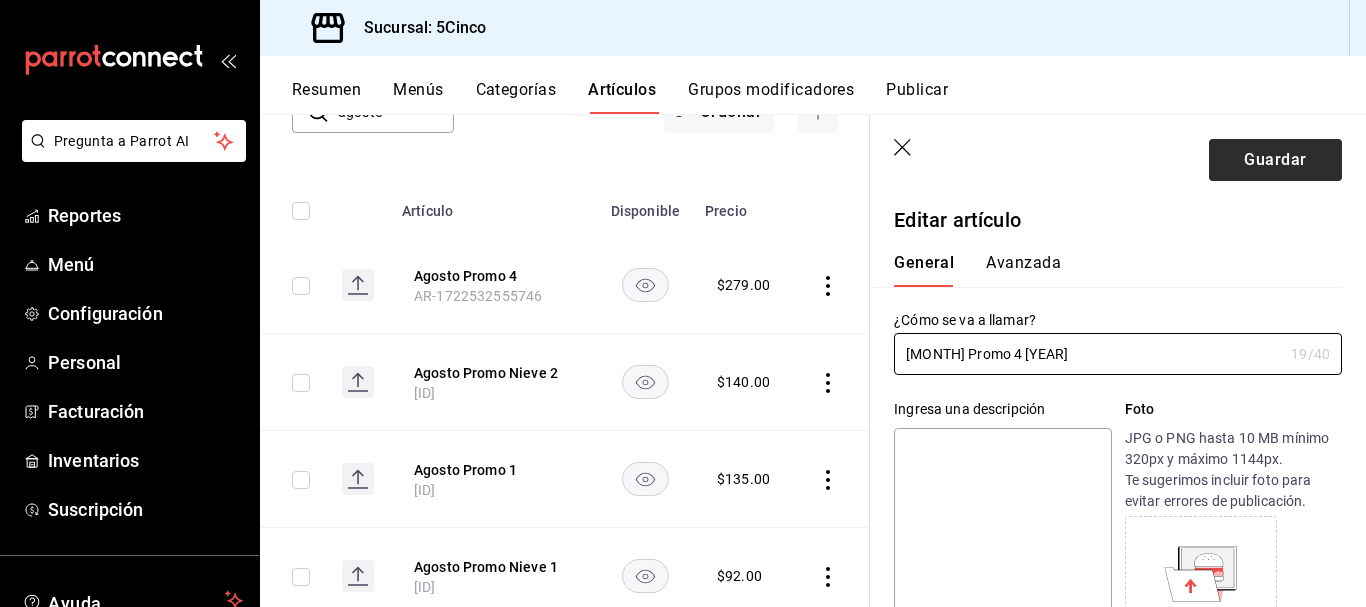 type on "[MONTH] Promo 4 [YEAR]" 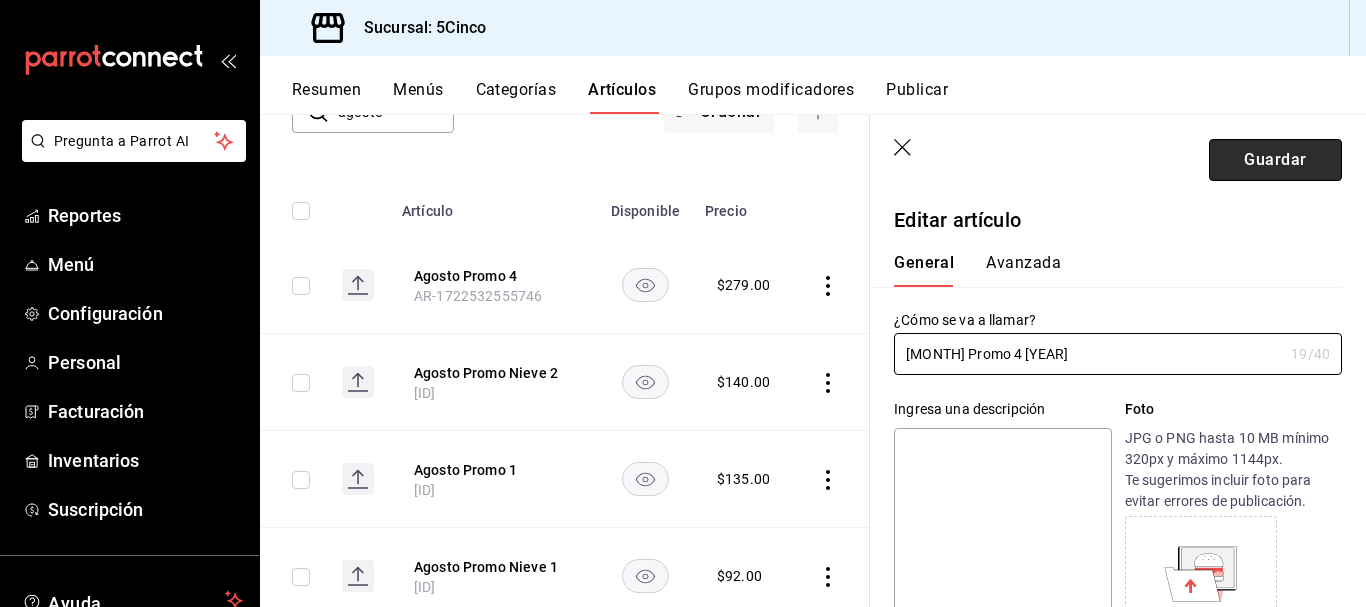click on "Guardar" at bounding box center (1275, 160) 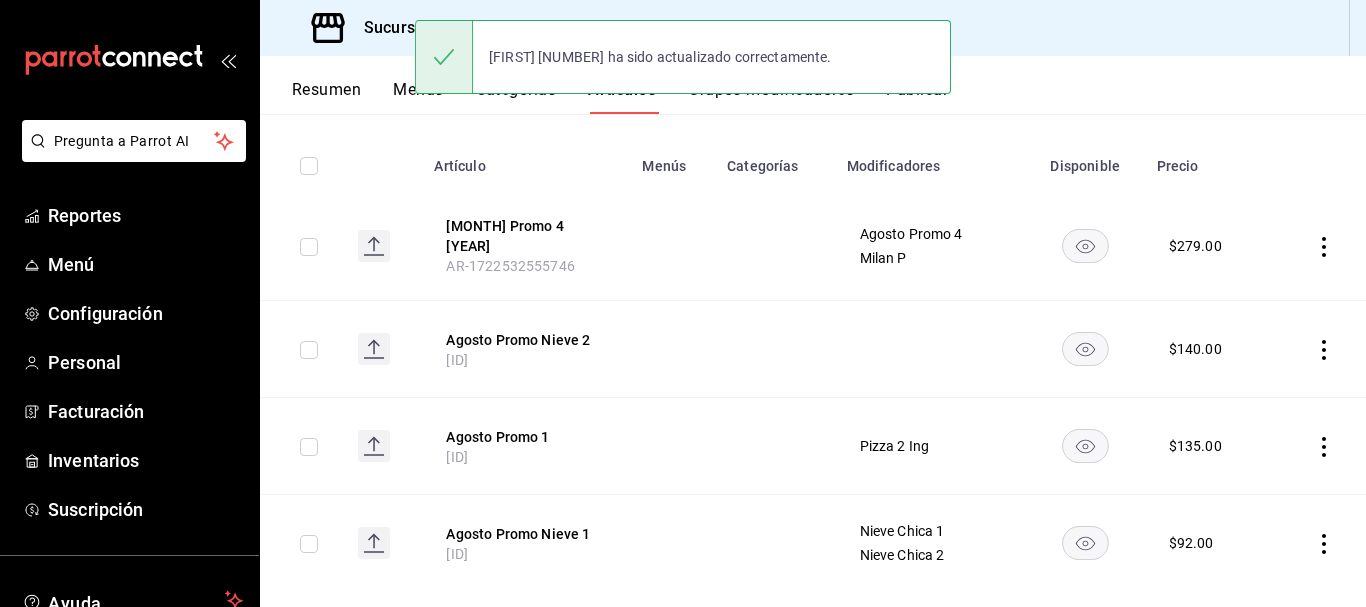 scroll, scrollTop: 226, scrollLeft: 0, axis: vertical 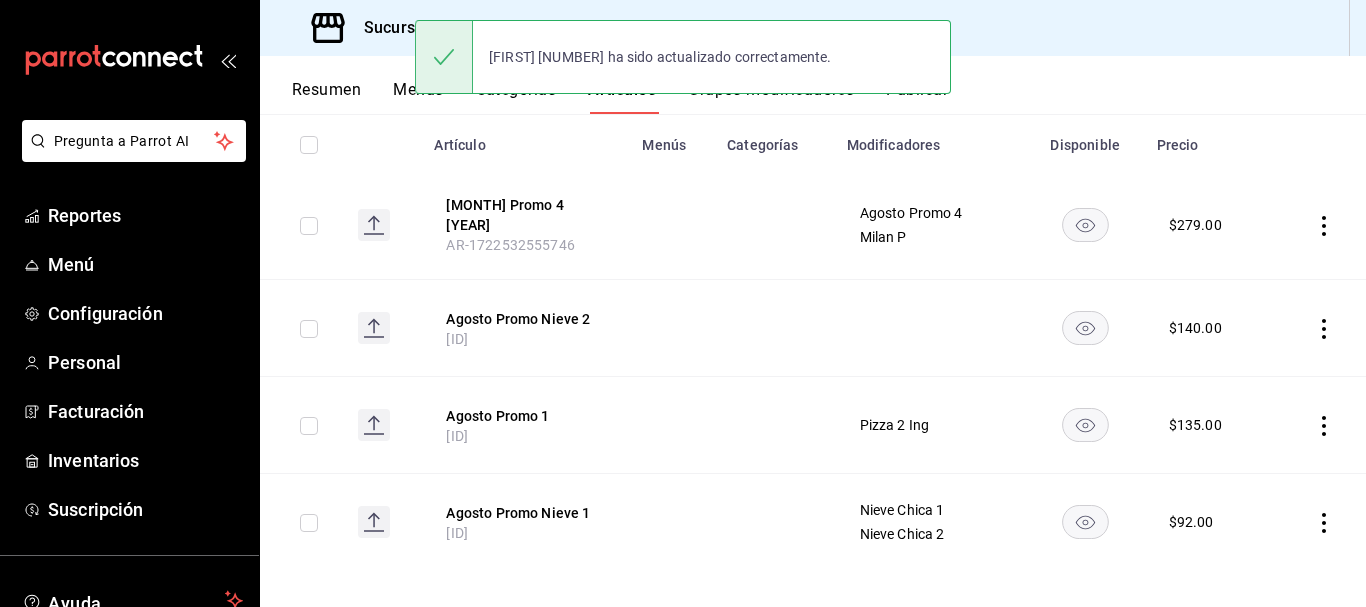click on "[MONTH] Promo Nieve 2 [PRODUCT_CODE]" at bounding box center [526, 328] 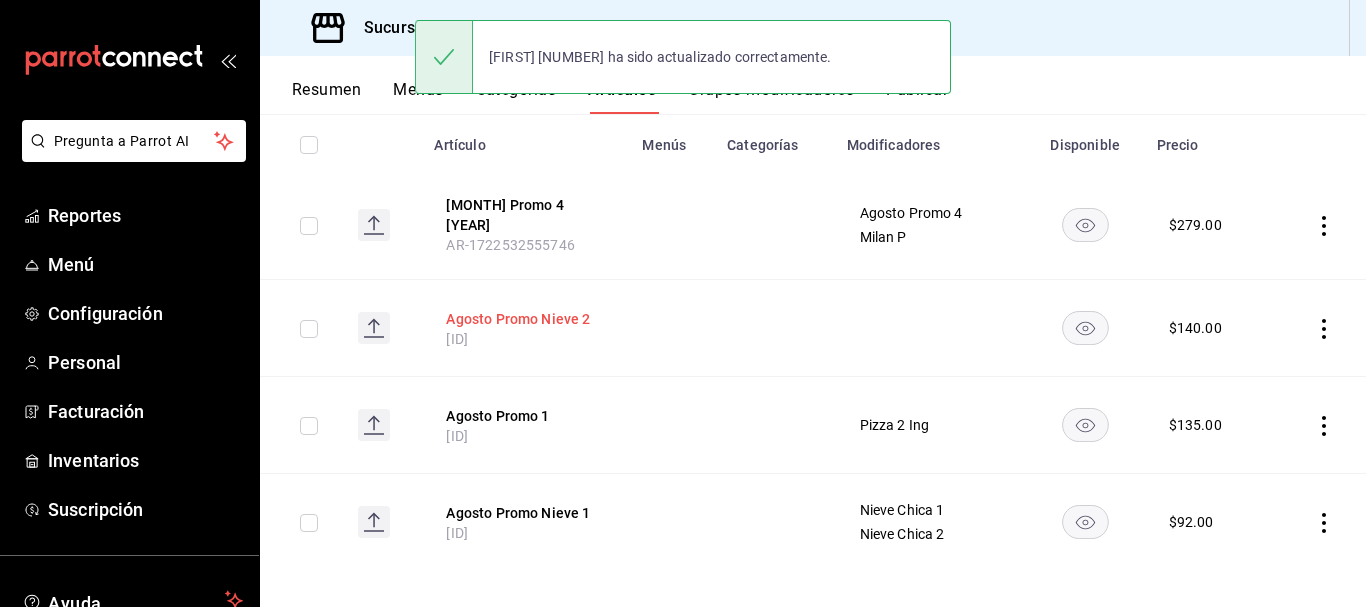 click on "Agosto Promo Nieve 2" at bounding box center (526, 319) 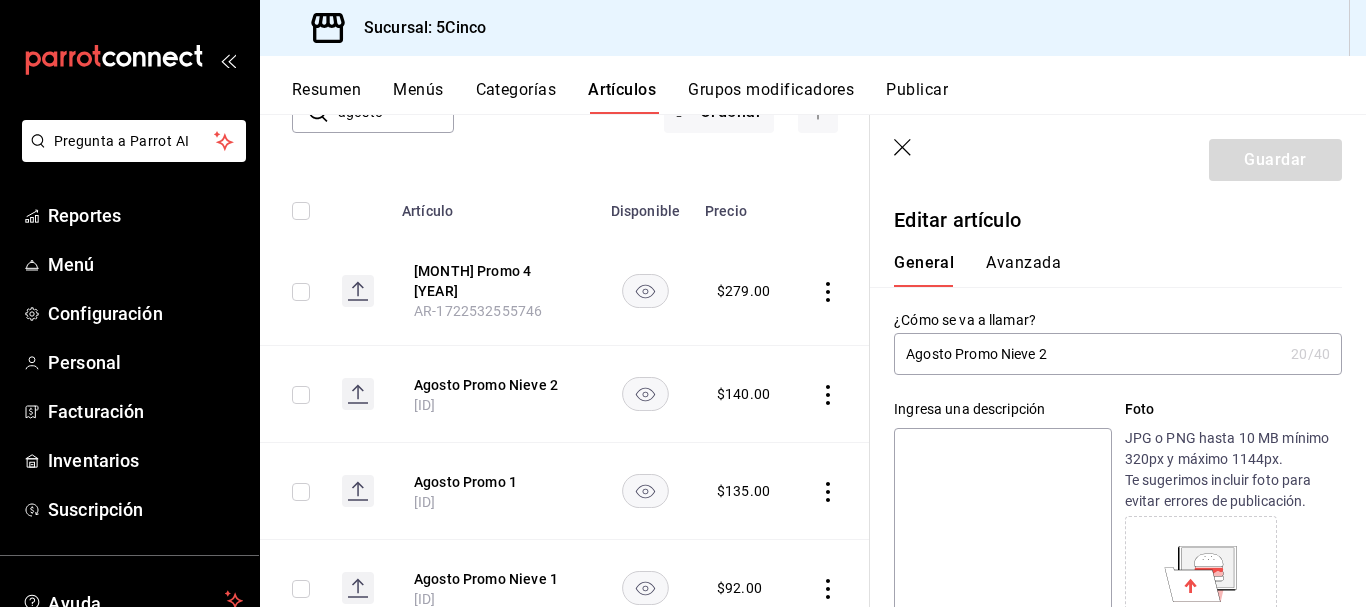 type on "$140.00" 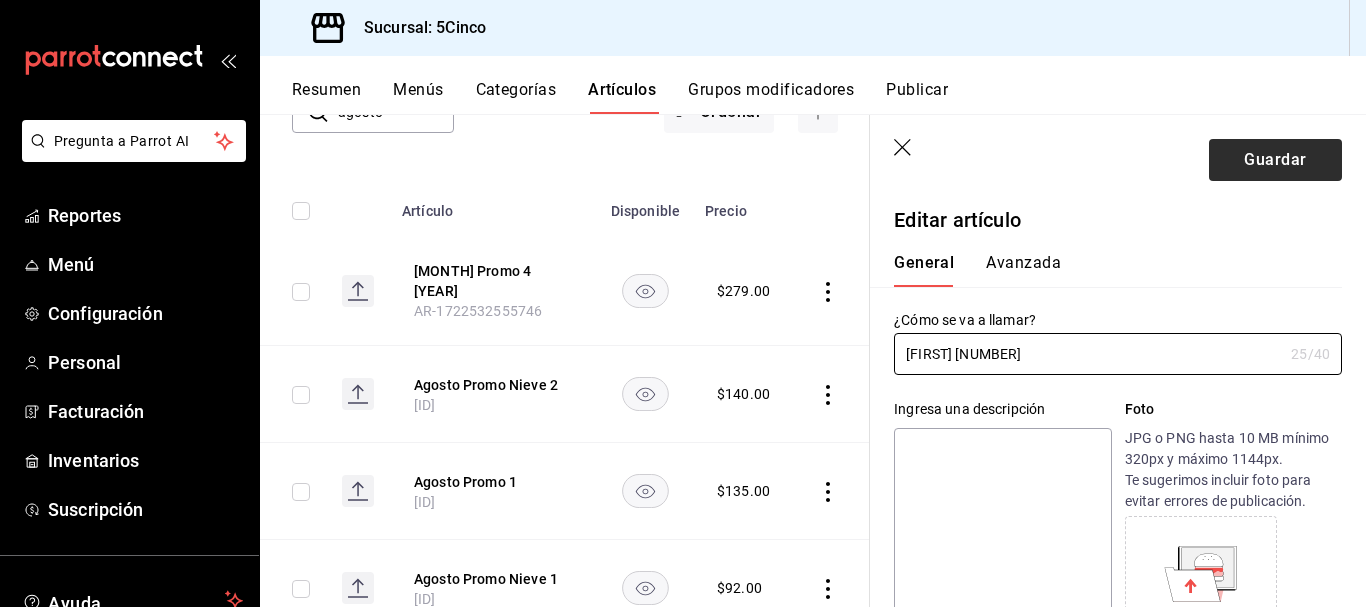 type on "[FIRST] [NUMBER]" 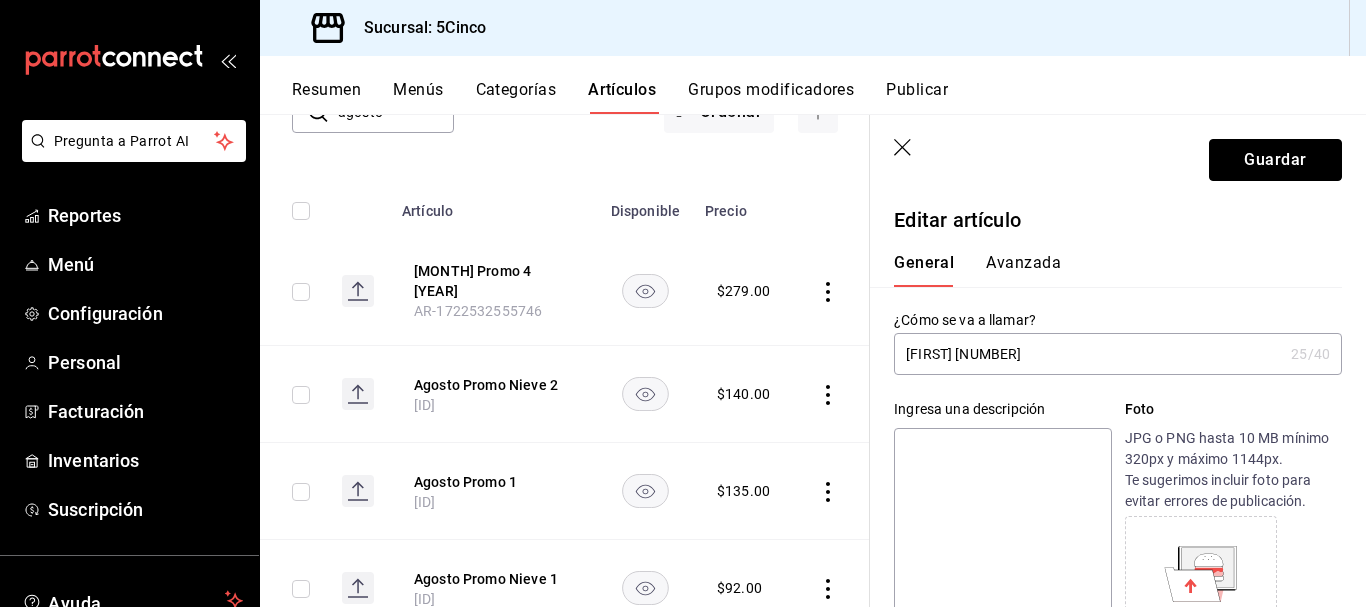 click on "Guardar" at bounding box center (1275, 160) 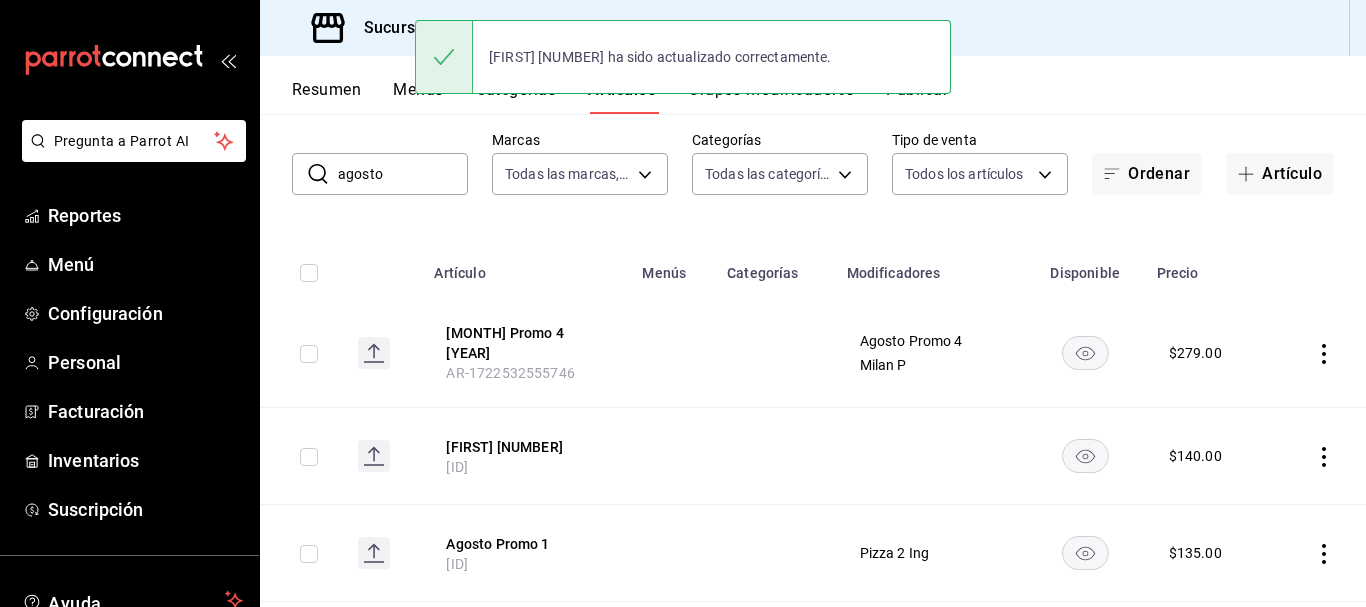 scroll, scrollTop: 238, scrollLeft: 0, axis: vertical 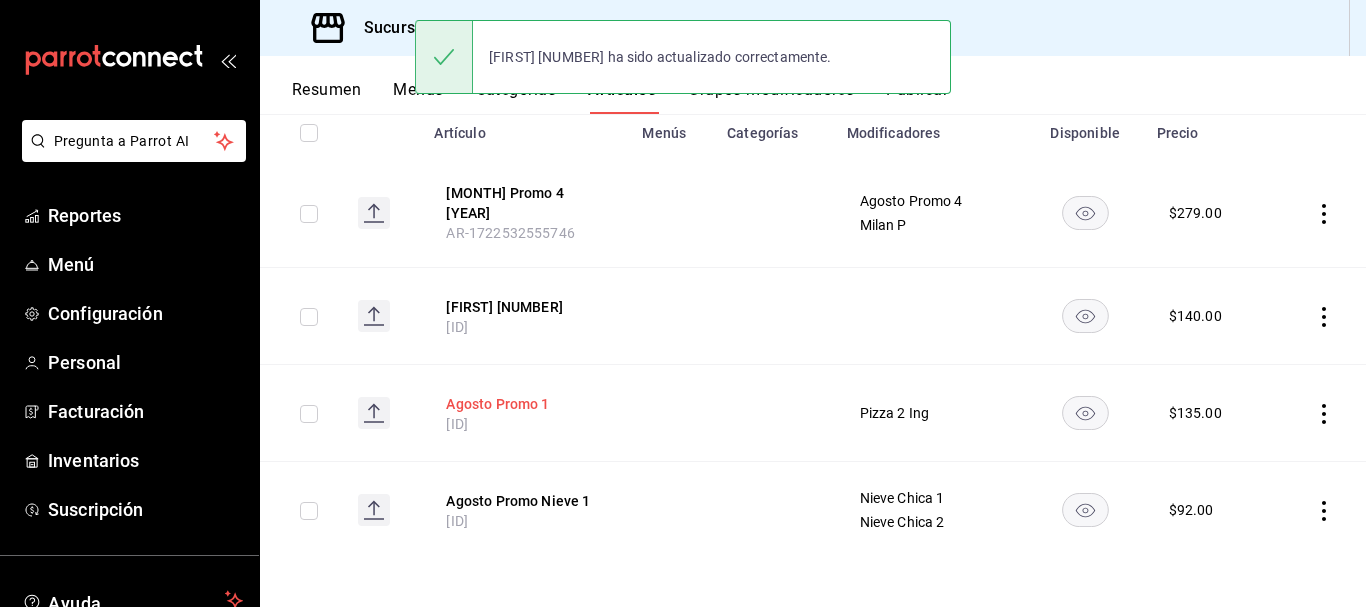 click on "Agosto Promo 1" at bounding box center (526, 404) 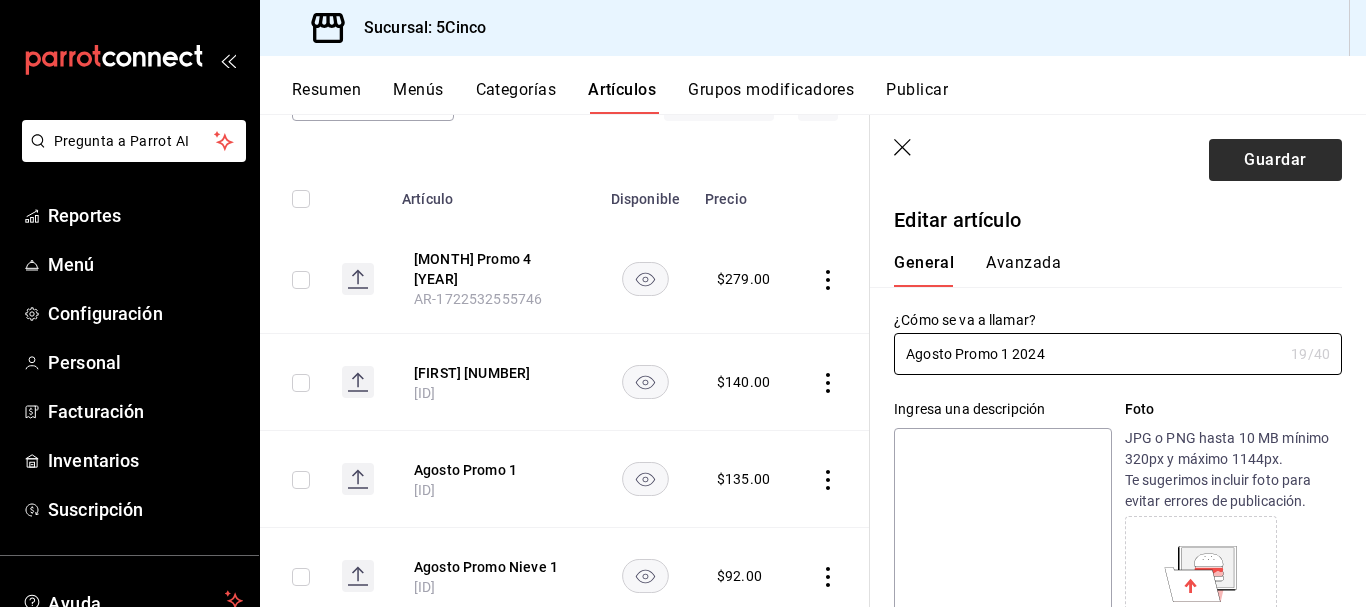 type on "Agosto Promo 1 2024" 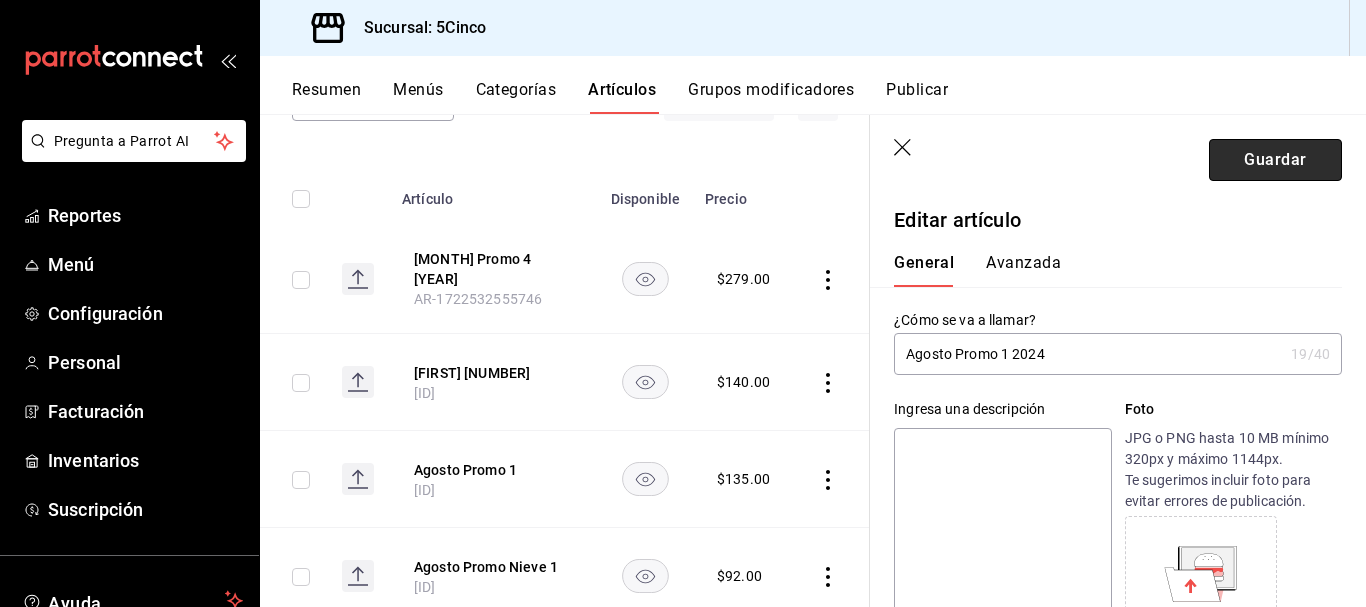 click on "Guardar" at bounding box center (1275, 160) 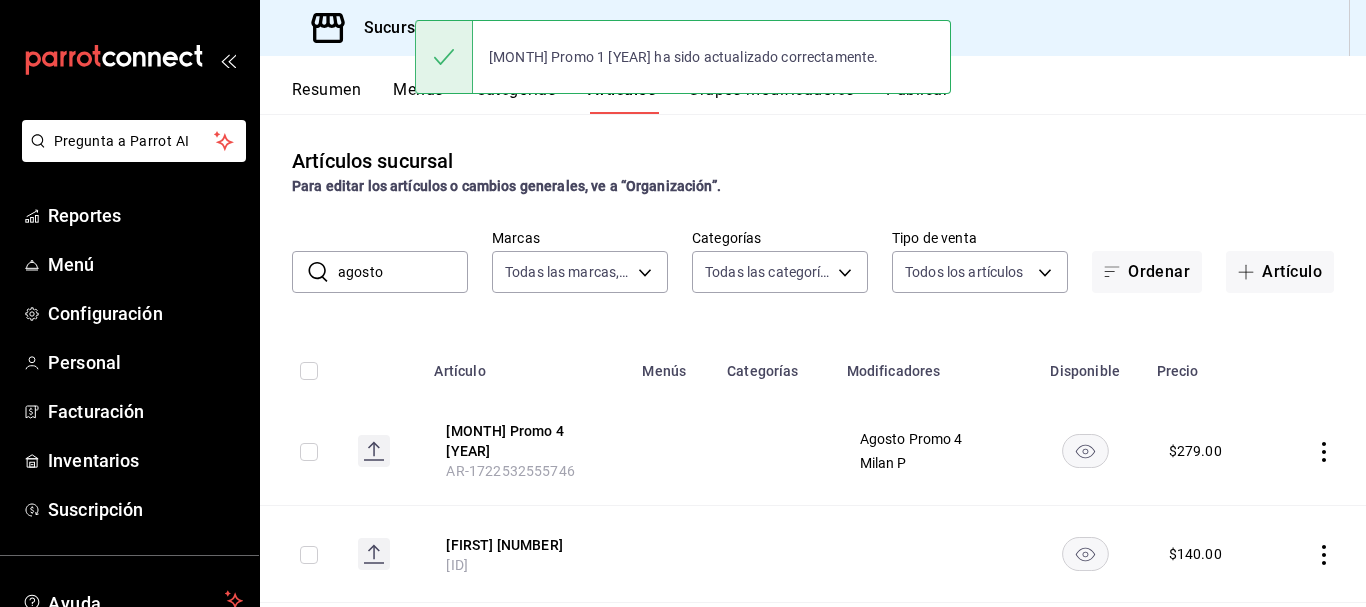 scroll, scrollTop: 238, scrollLeft: 0, axis: vertical 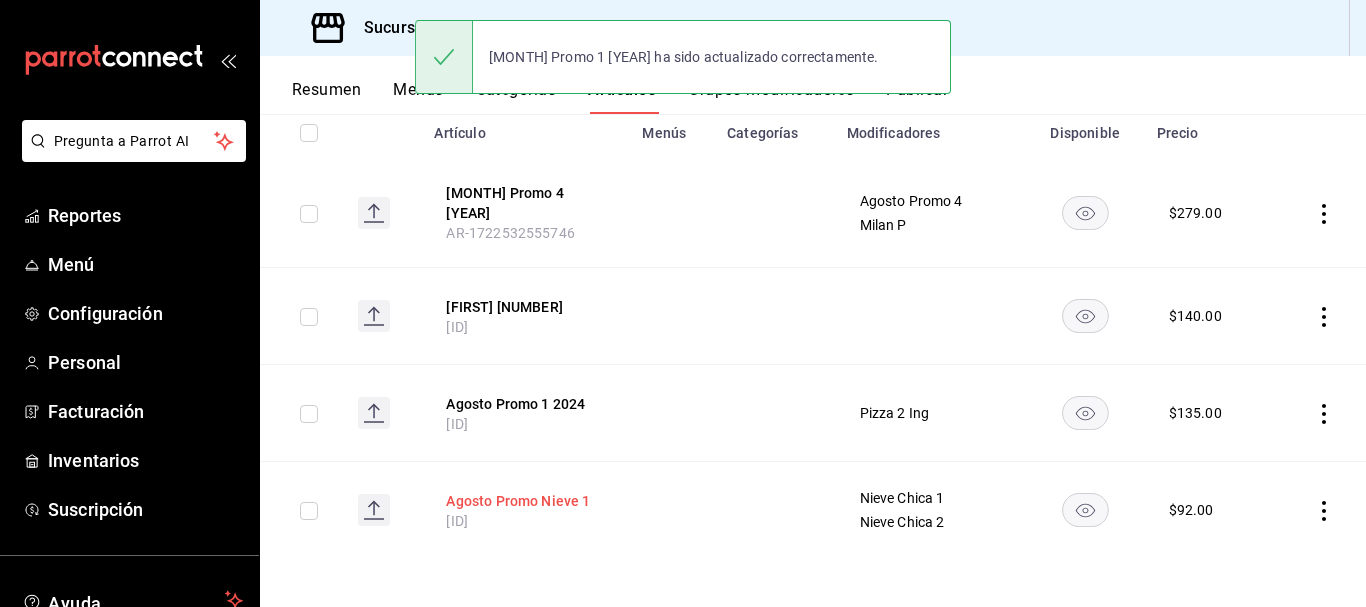 click on "Agosto Promo Nieve 1" at bounding box center (526, 501) 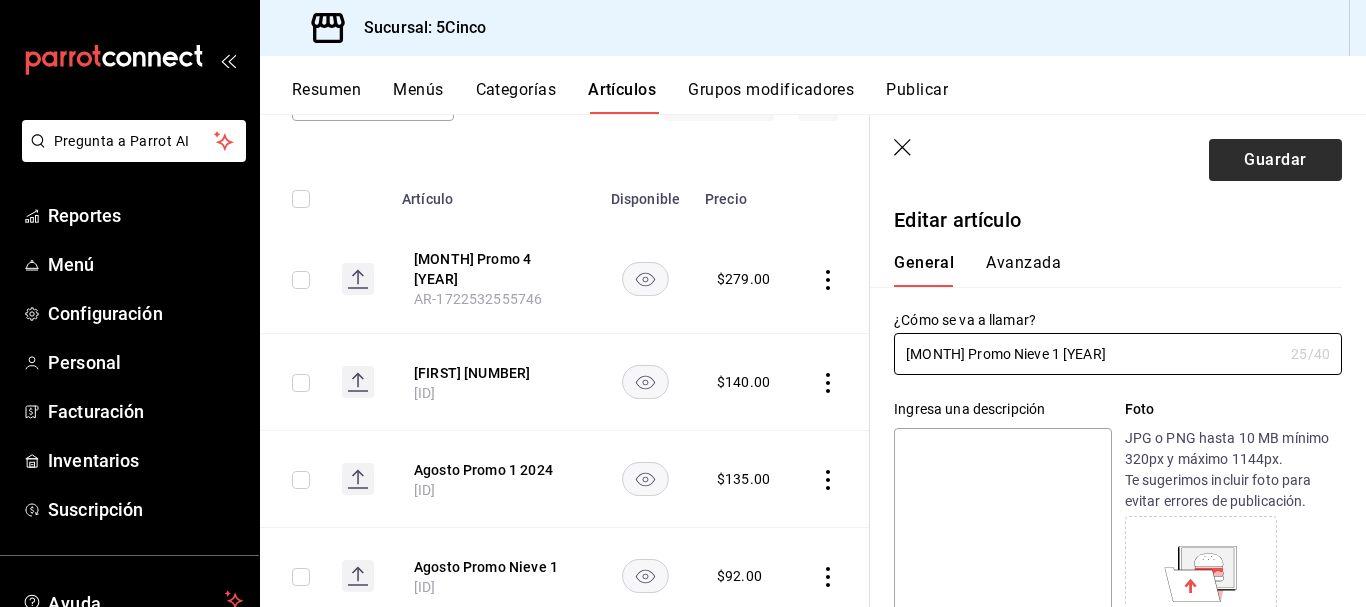 type on "[MONTH] Promo Nieve 1 [YEAR]" 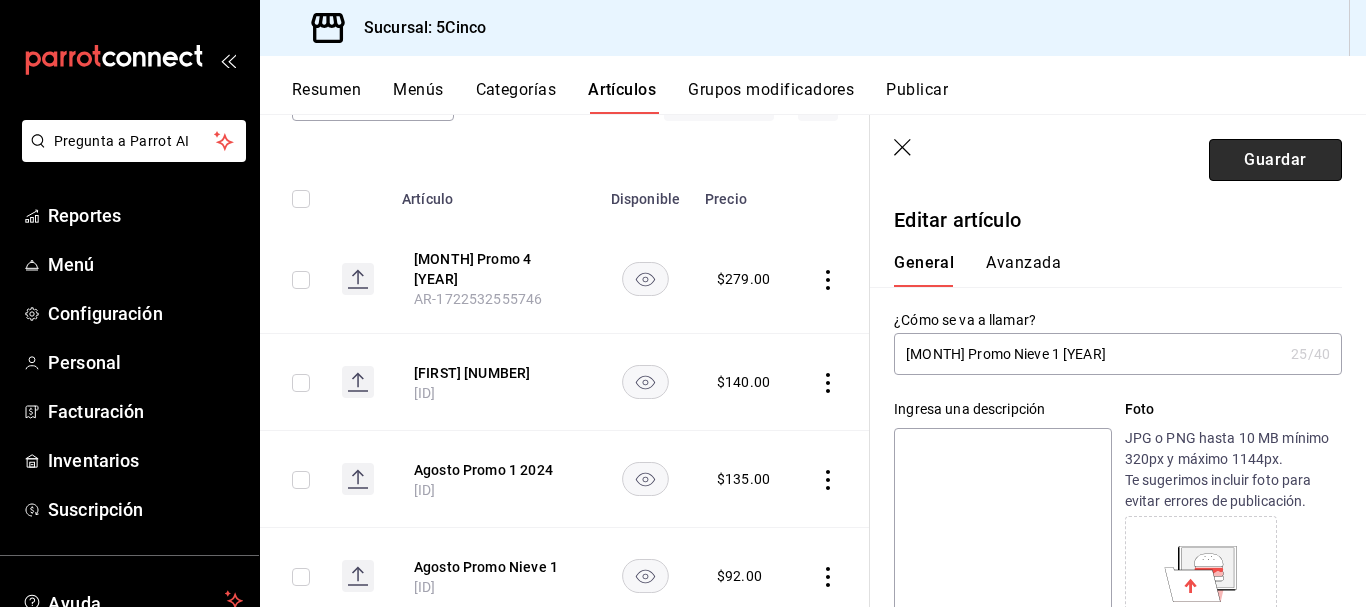 click on "Guardar" at bounding box center (1275, 160) 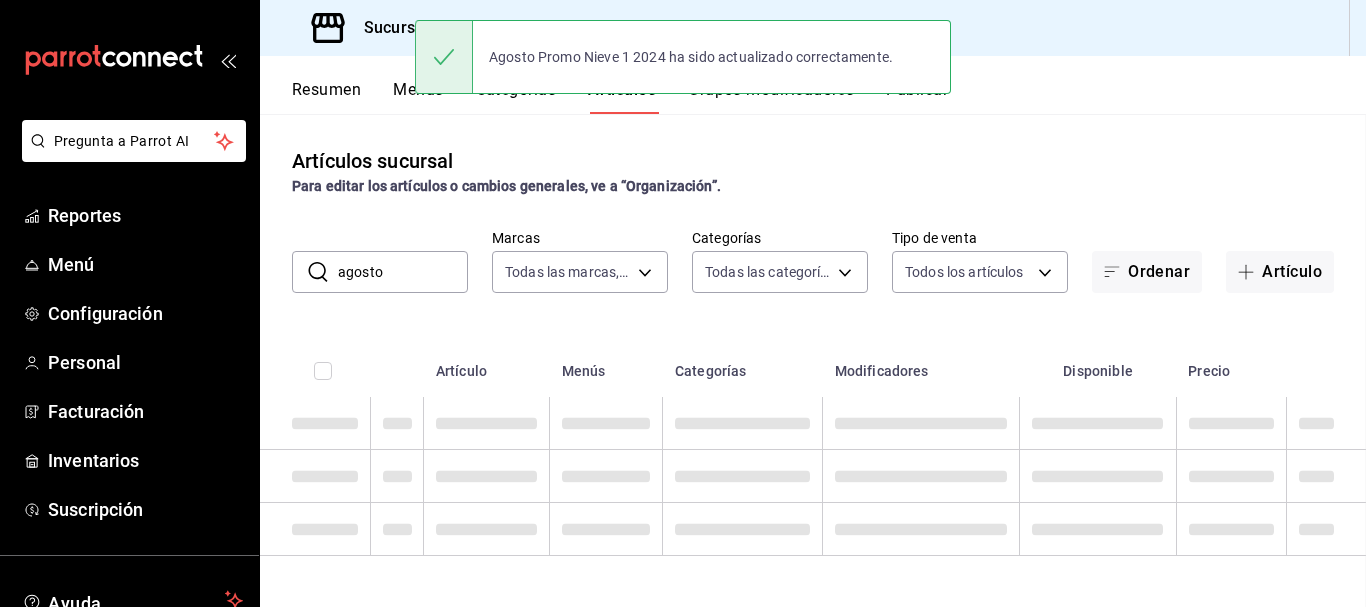 scroll, scrollTop: 0, scrollLeft: 0, axis: both 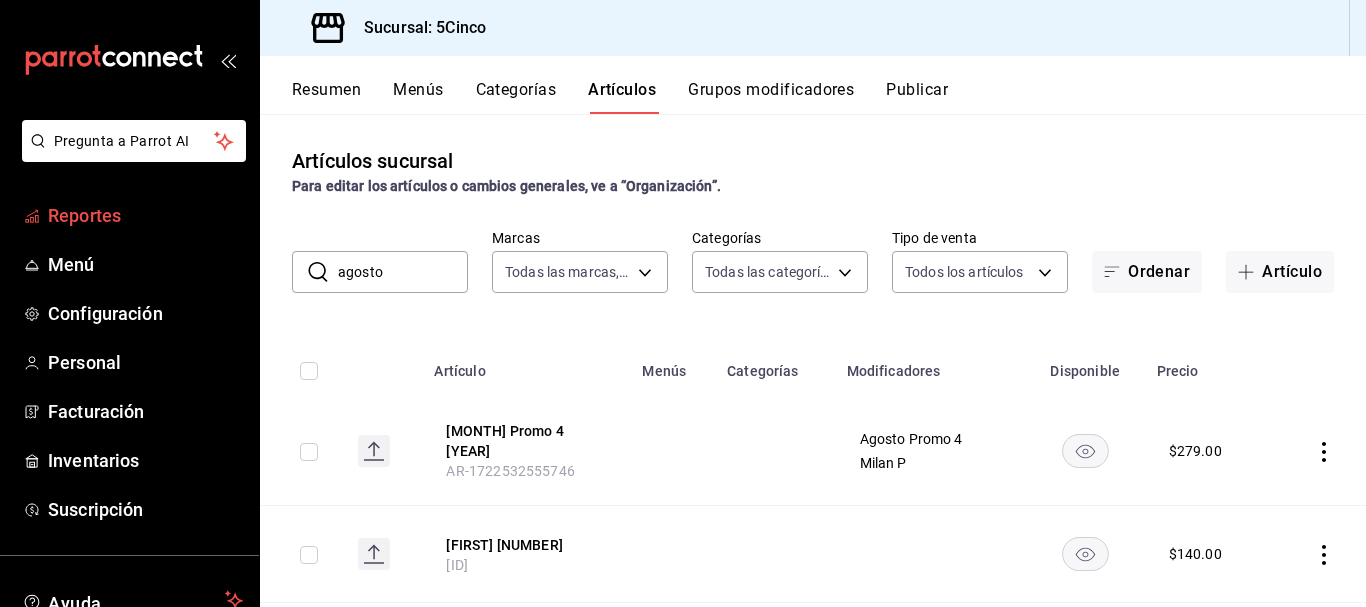 click on "Reportes" at bounding box center (145, 215) 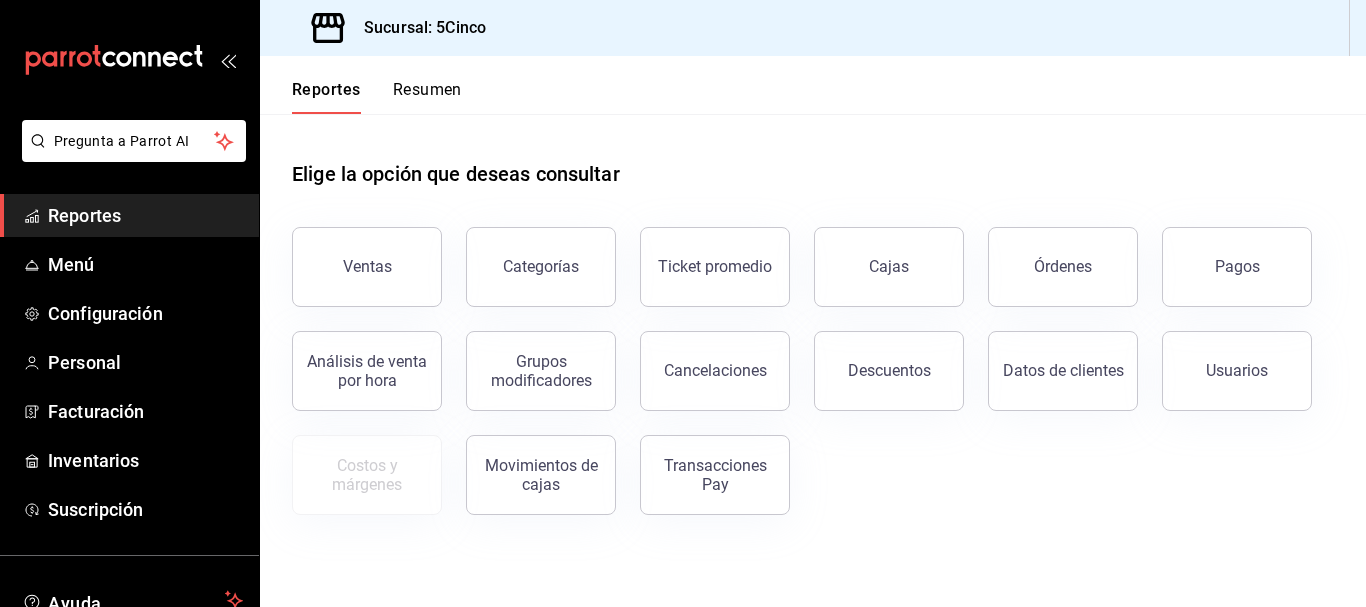 click on "Resumen" at bounding box center (427, 97) 